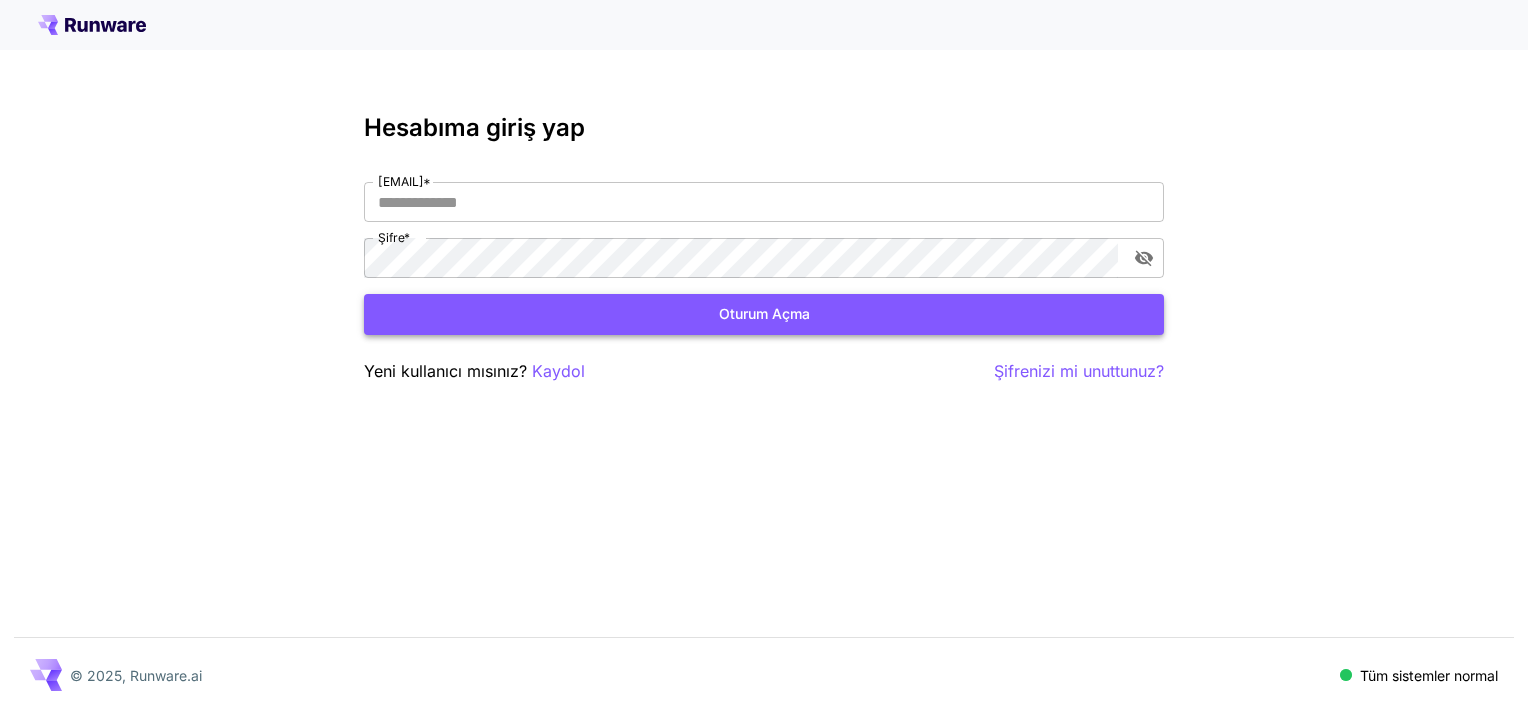 scroll, scrollTop: 0, scrollLeft: 0, axis: both 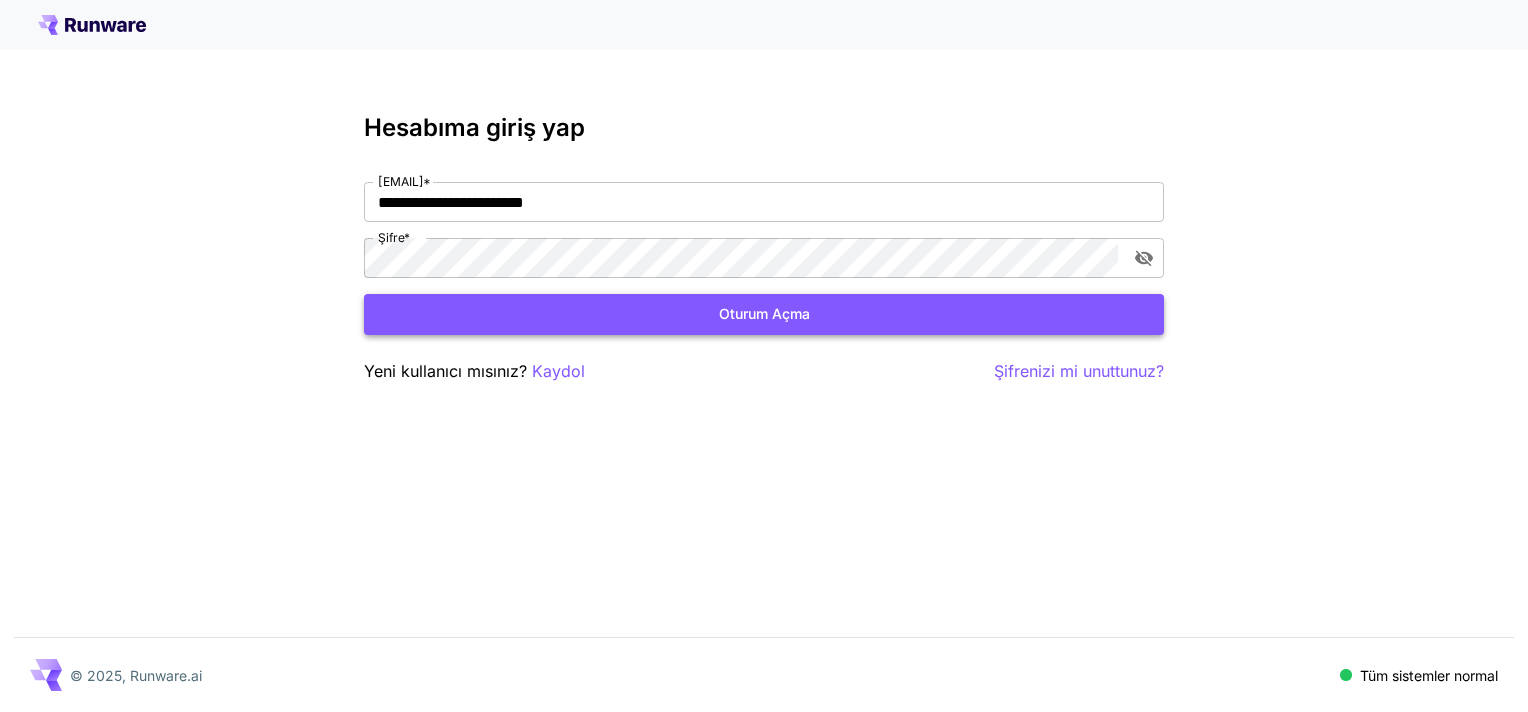 click on "Oturum açma" at bounding box center (764, 314) 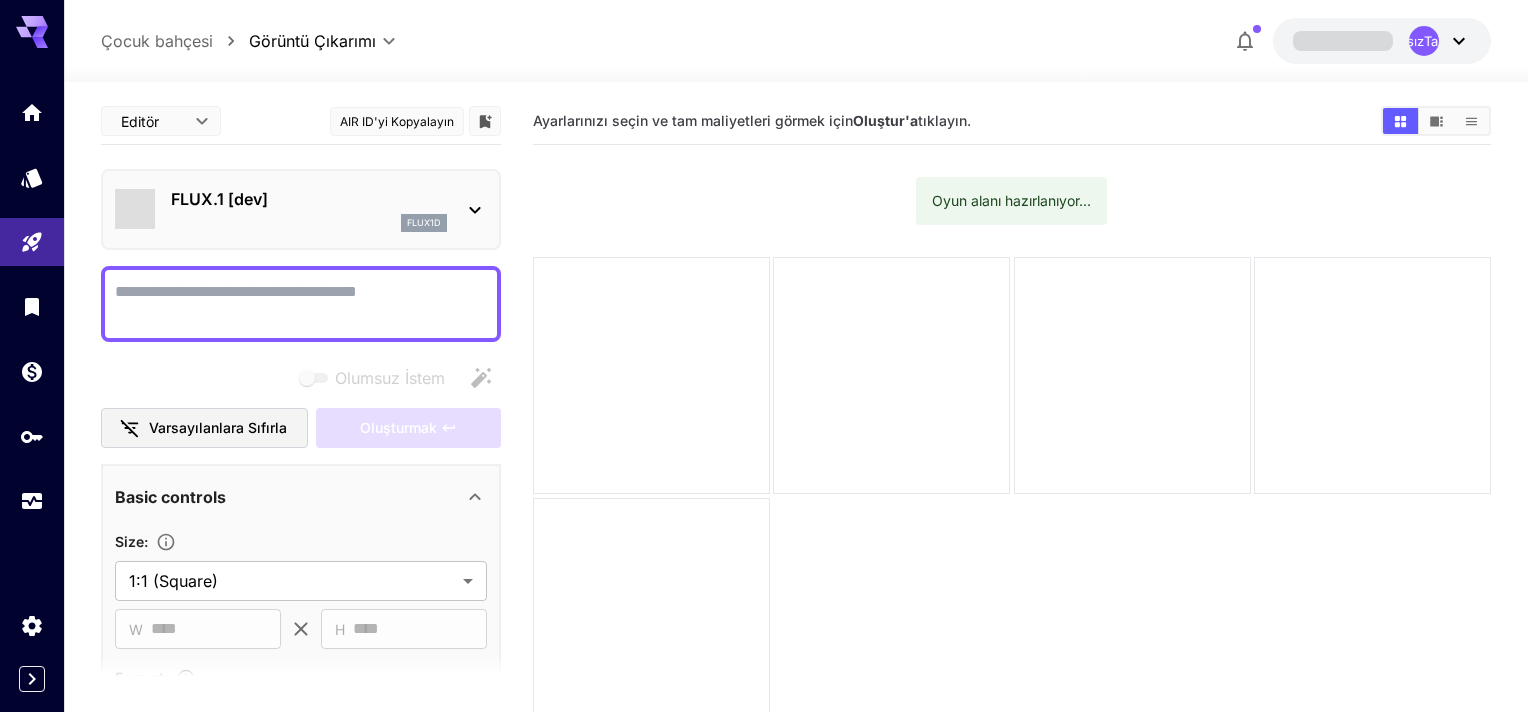type on "**********" 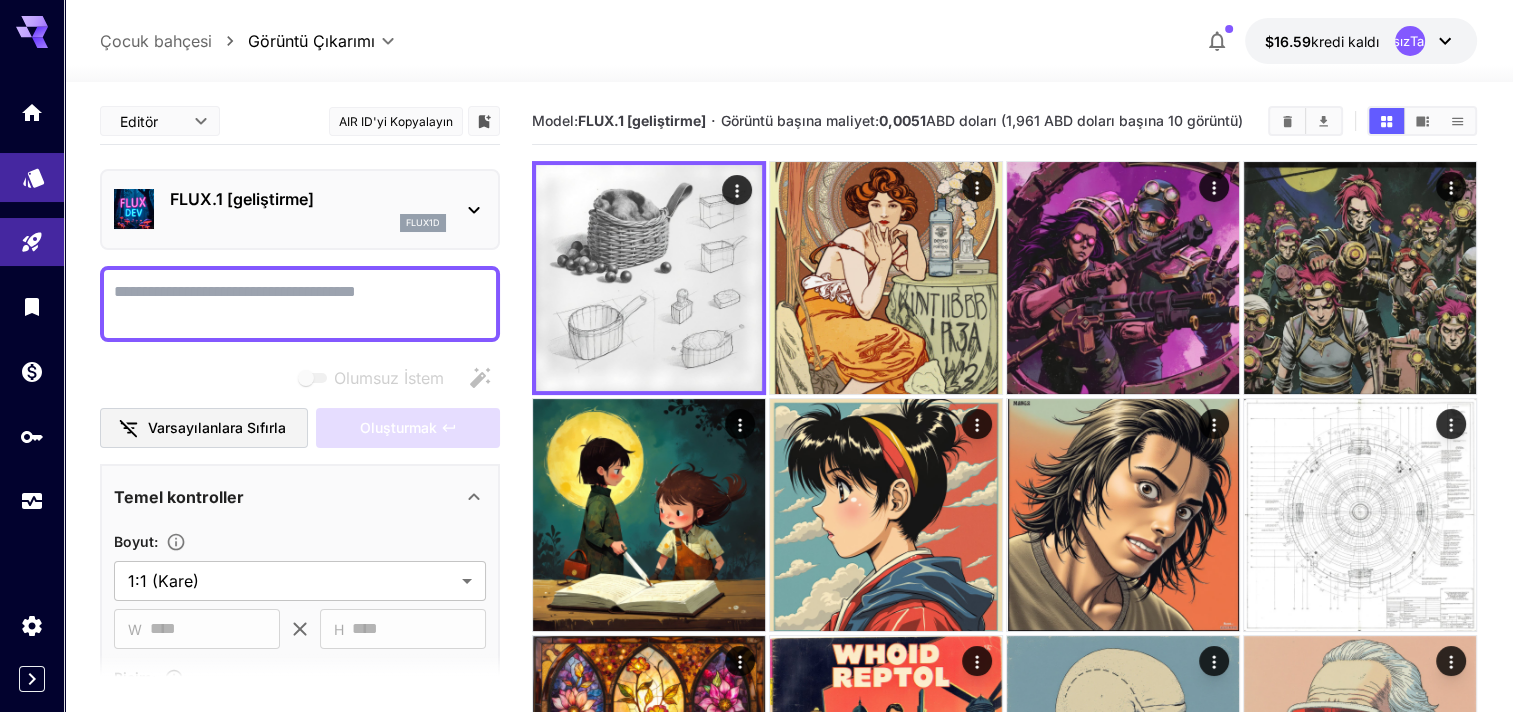 drag, startPoint x: 665, startPoint y: 325, endPoint x: 22, endPoint y: 187, distance: 657.642 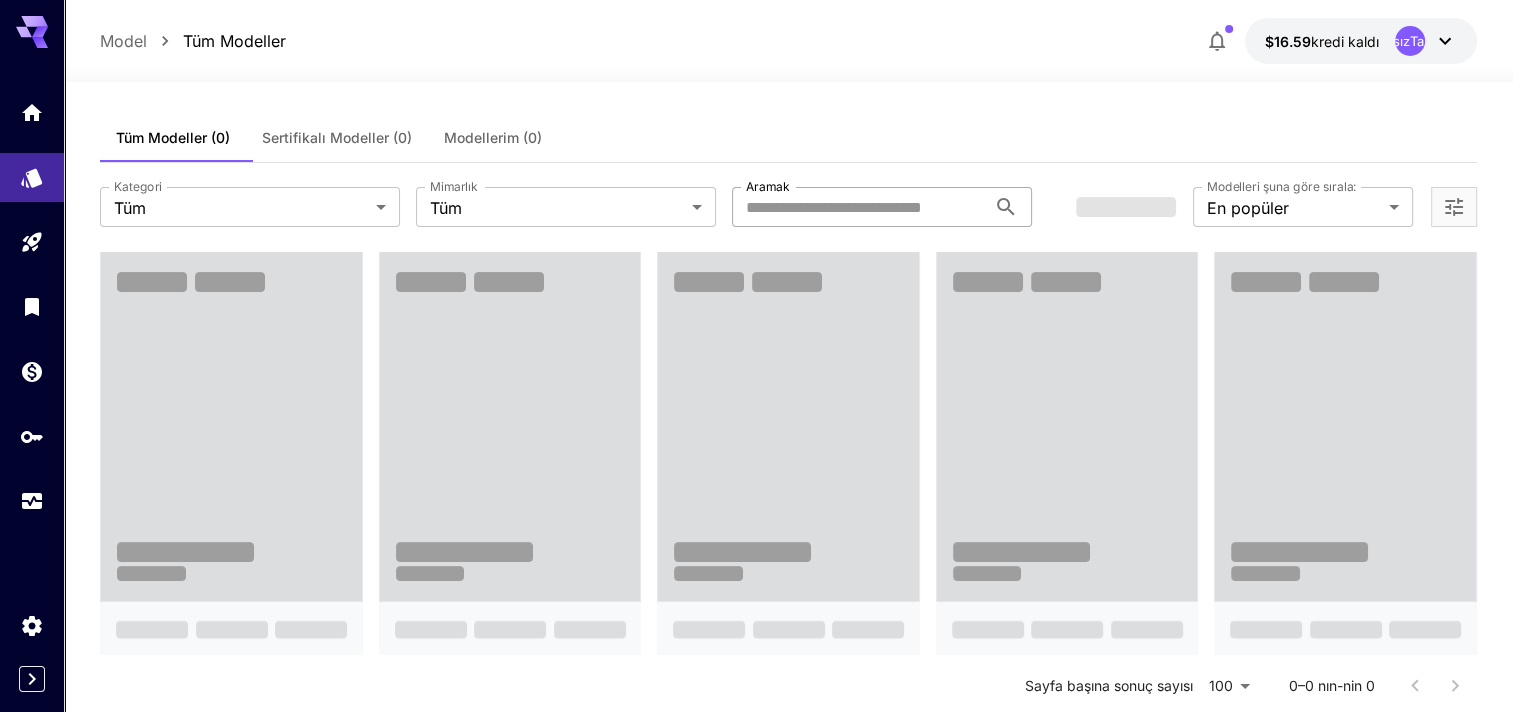 click on "Aramak" at bounding box center (859, 207) 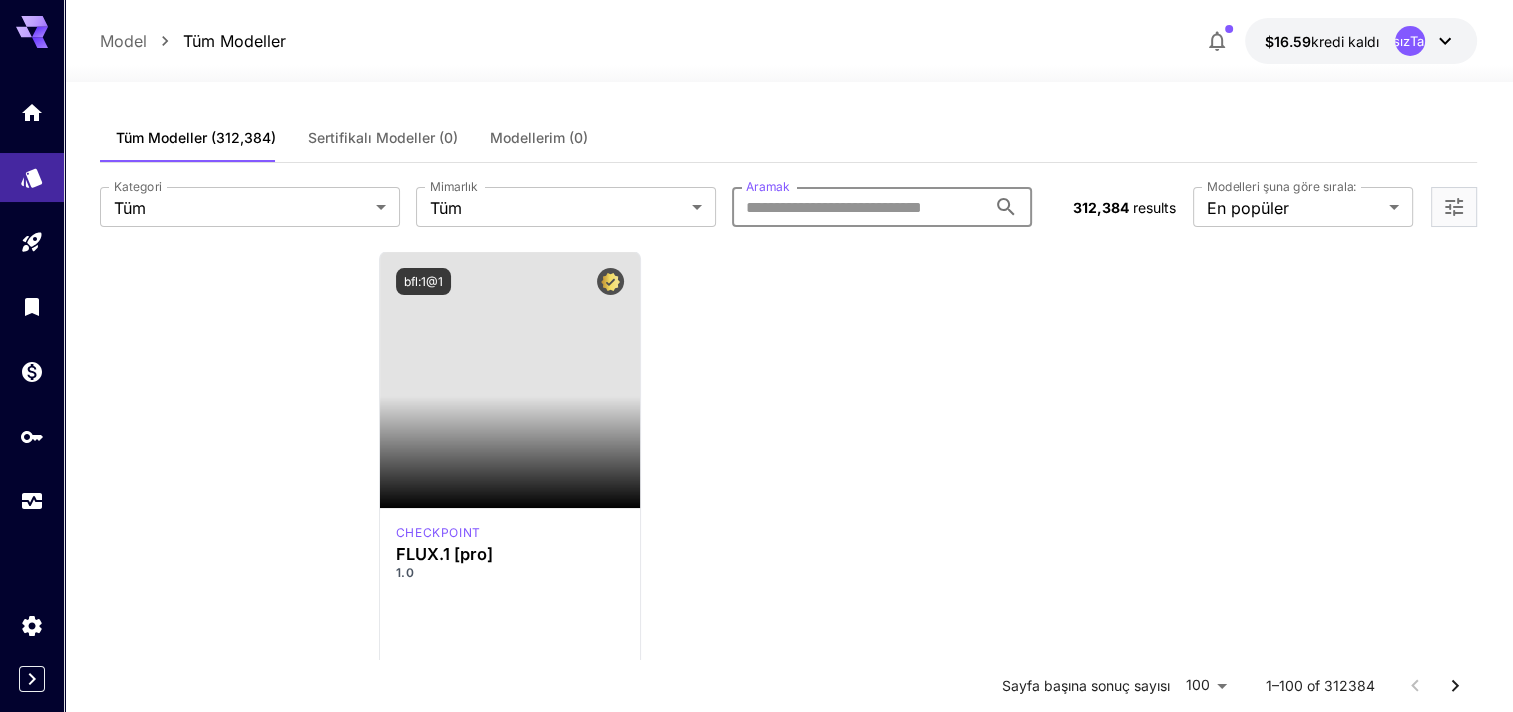 paste on "**********" 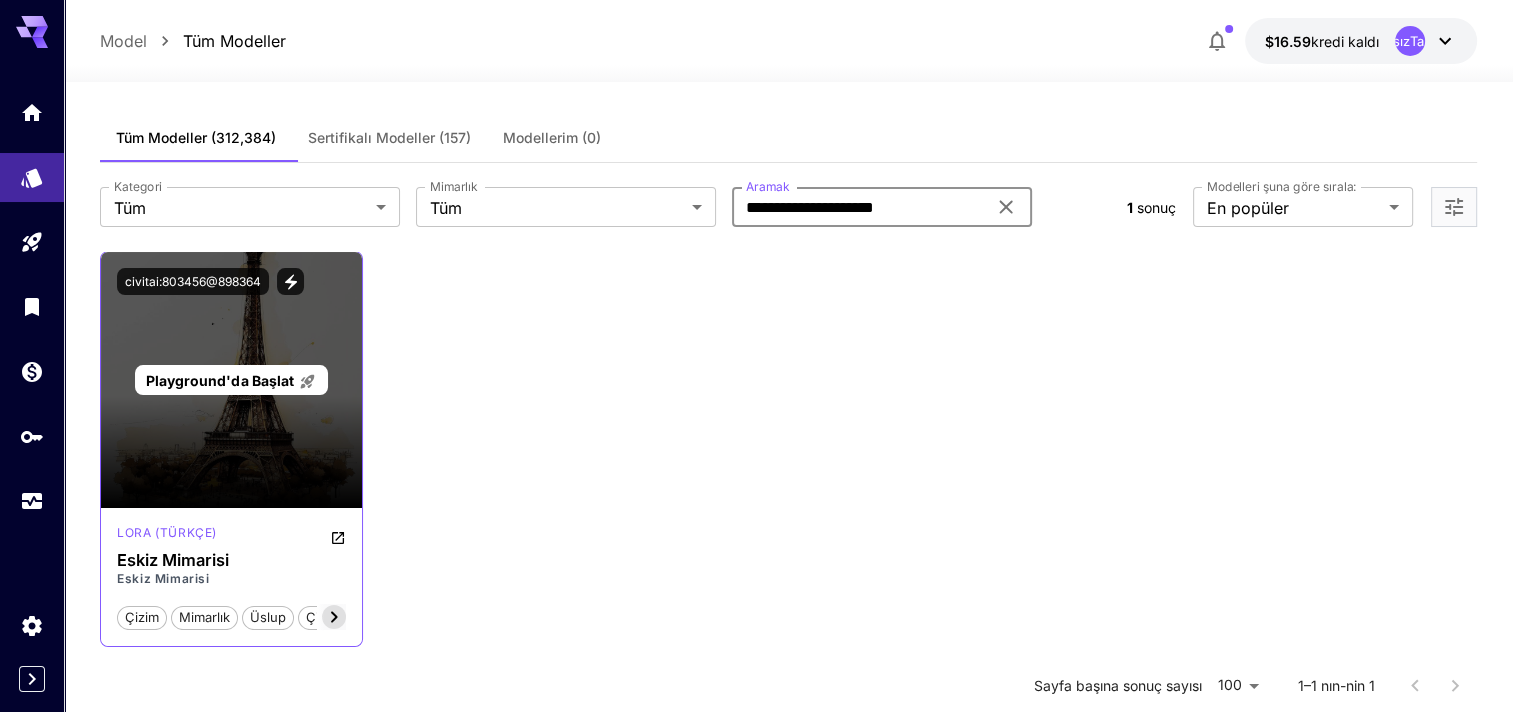 type on "**********" 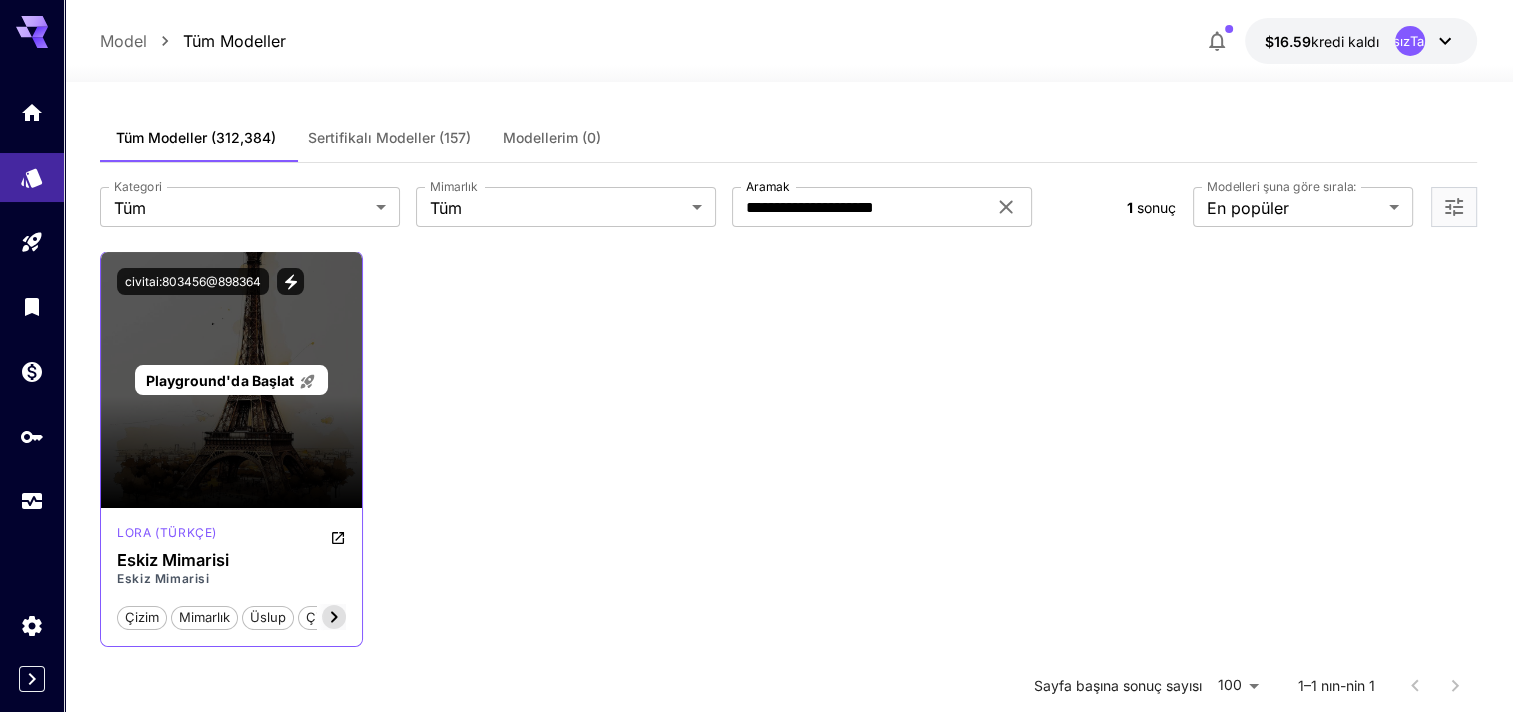 click on "Playground'da Başlat" at bounding box center (231, 380) 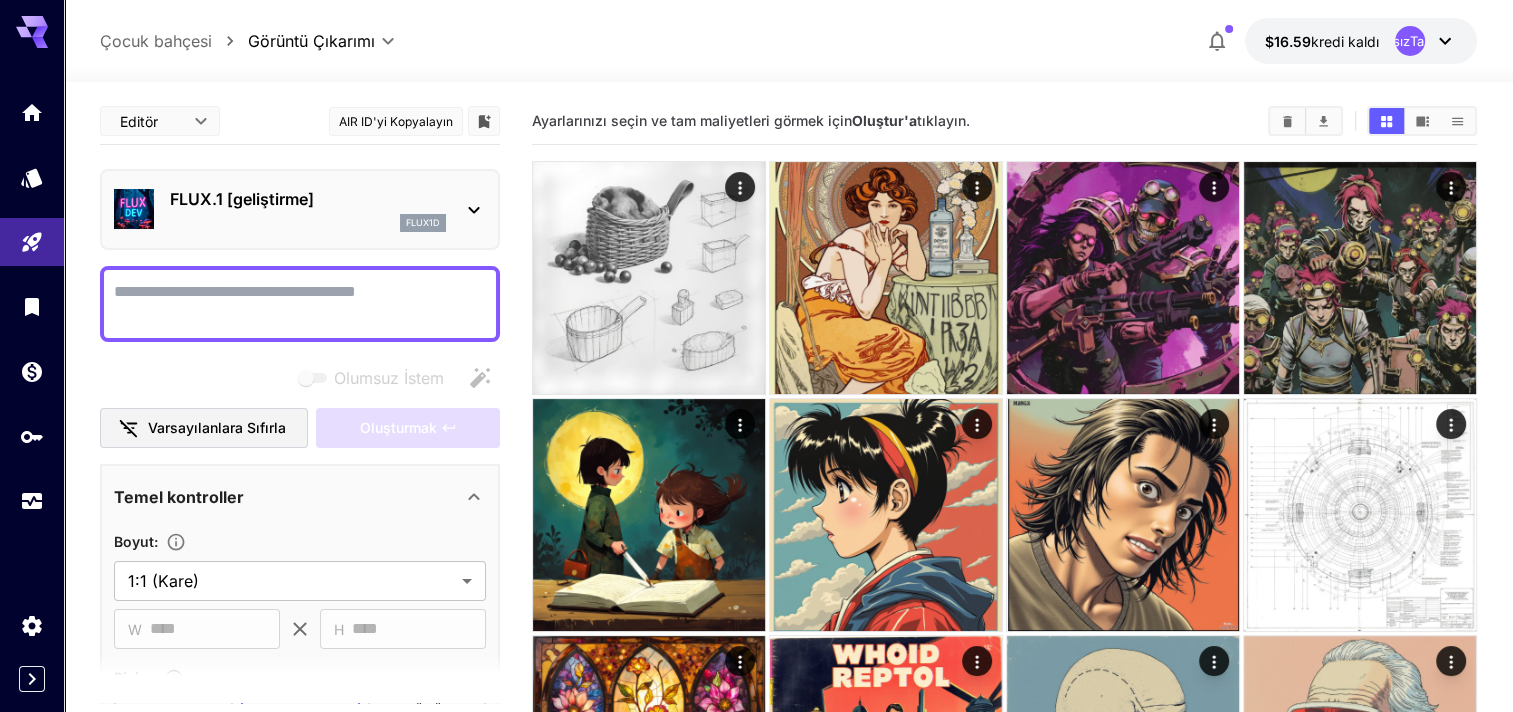 drag, startPoint x: 256, startPoint y: 369, endPoint x: 228, endPoint y: 293, distance: 80.99383 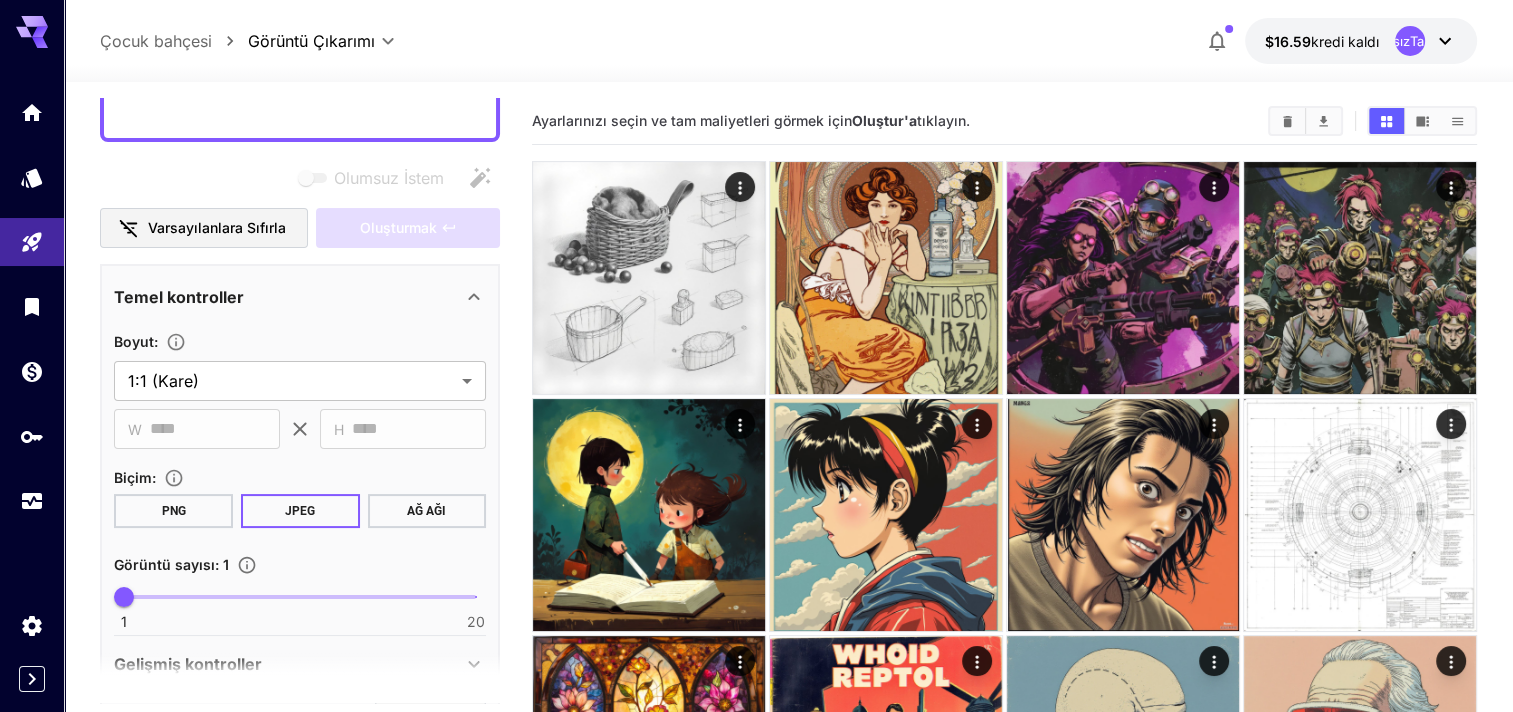 scroll, scrollTop: 700, scrollLeft: 0, axis: vertical 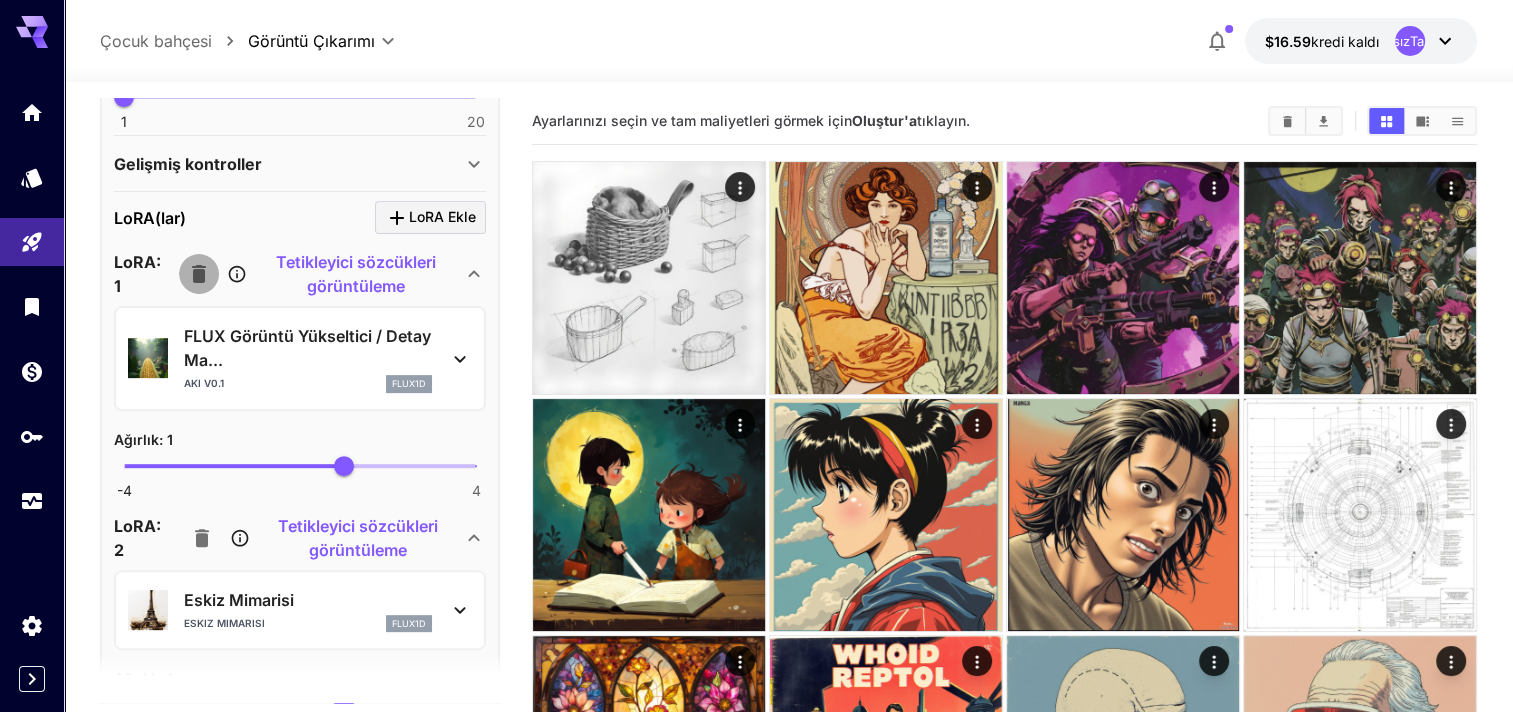 click at bounding box center (199, 274) 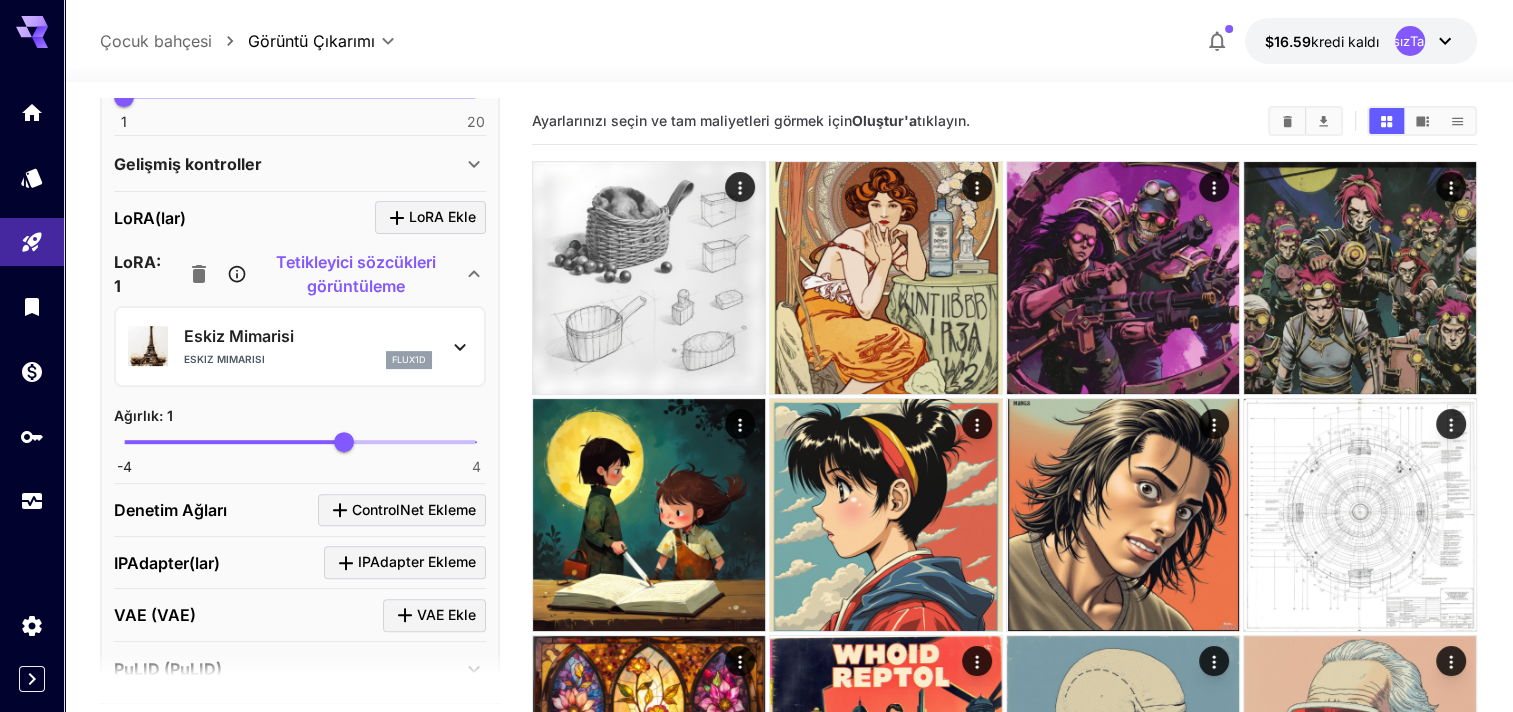 drag, startPoint x: 215, startPoint y: 262, endPoint x: 252, endPoint y: 198, distance: 73.92564 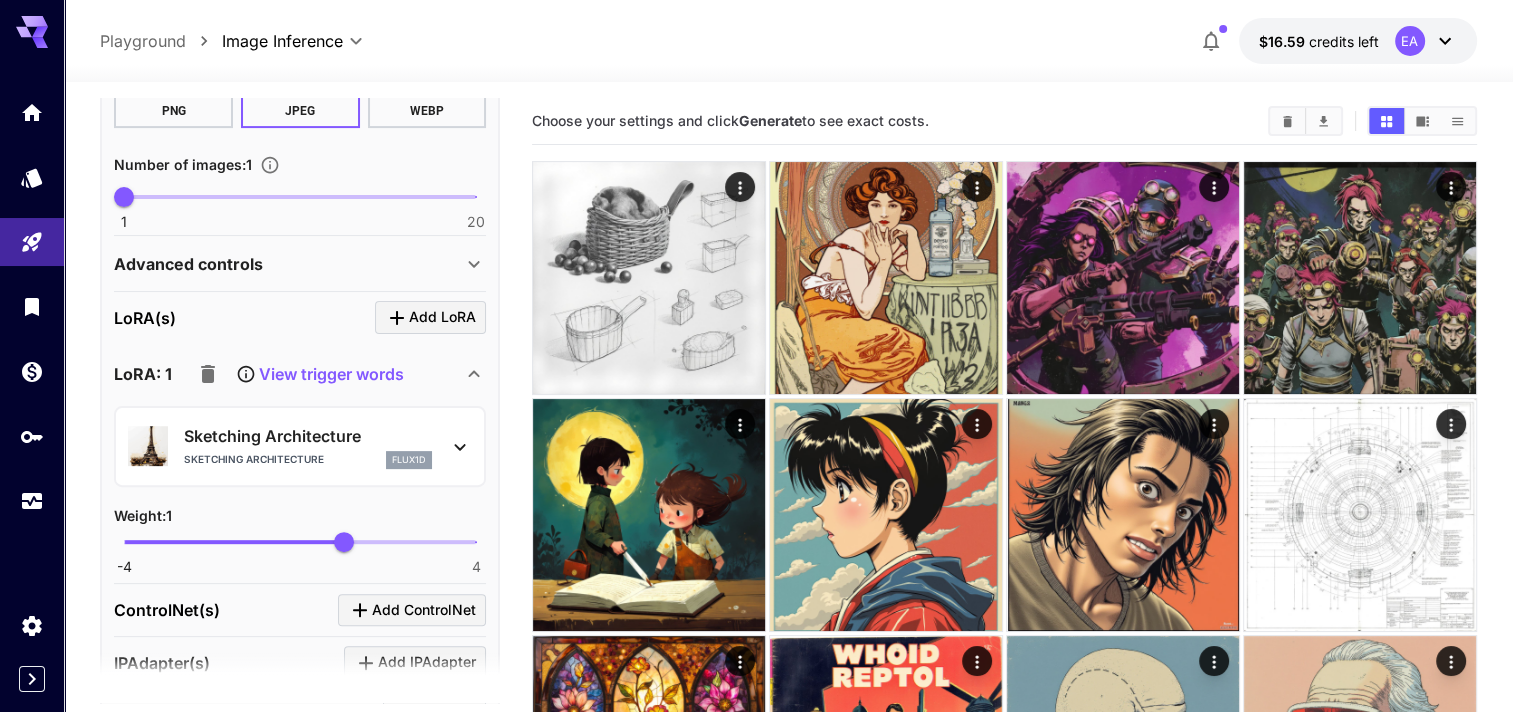 click on "View trigger words" at bounding box center [331, 374] 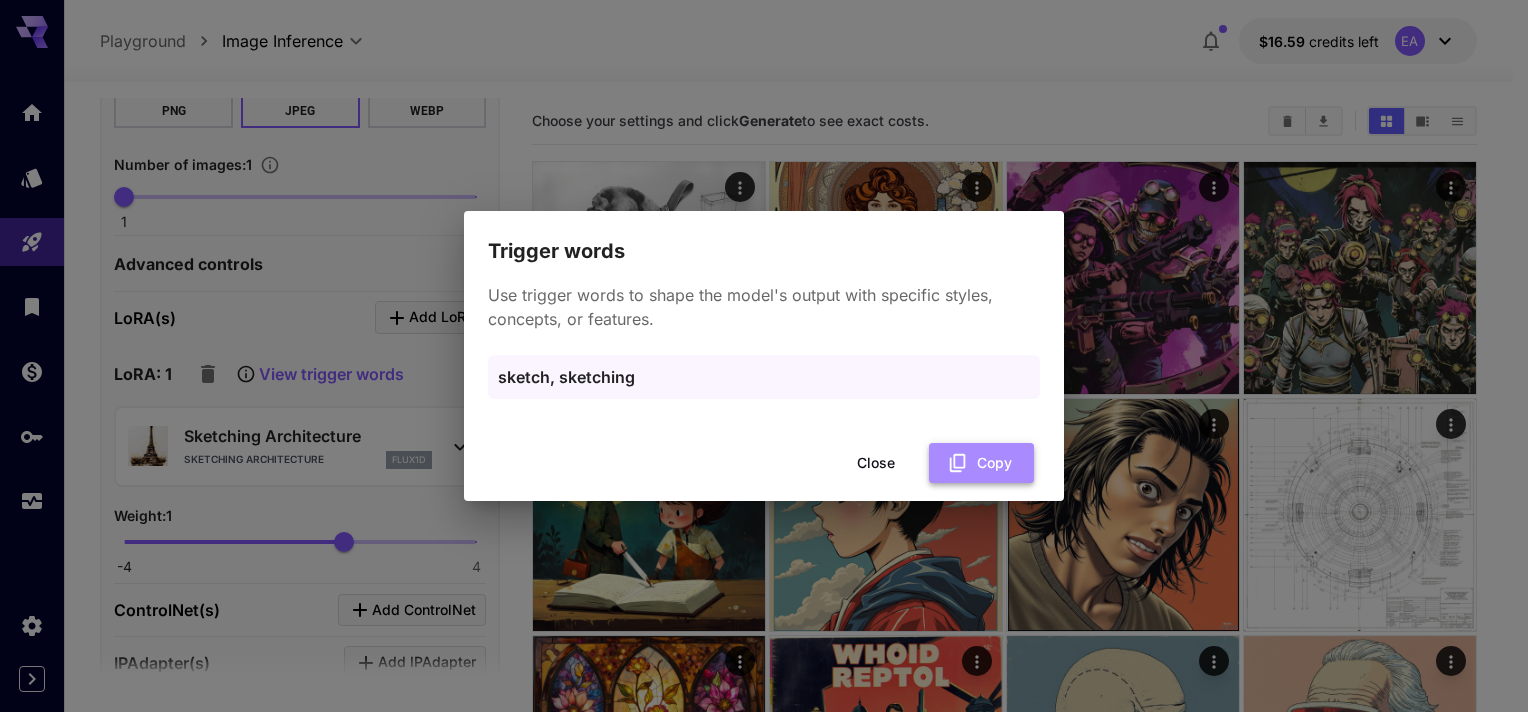 click on "Copy" at bounding box center [981, 463] 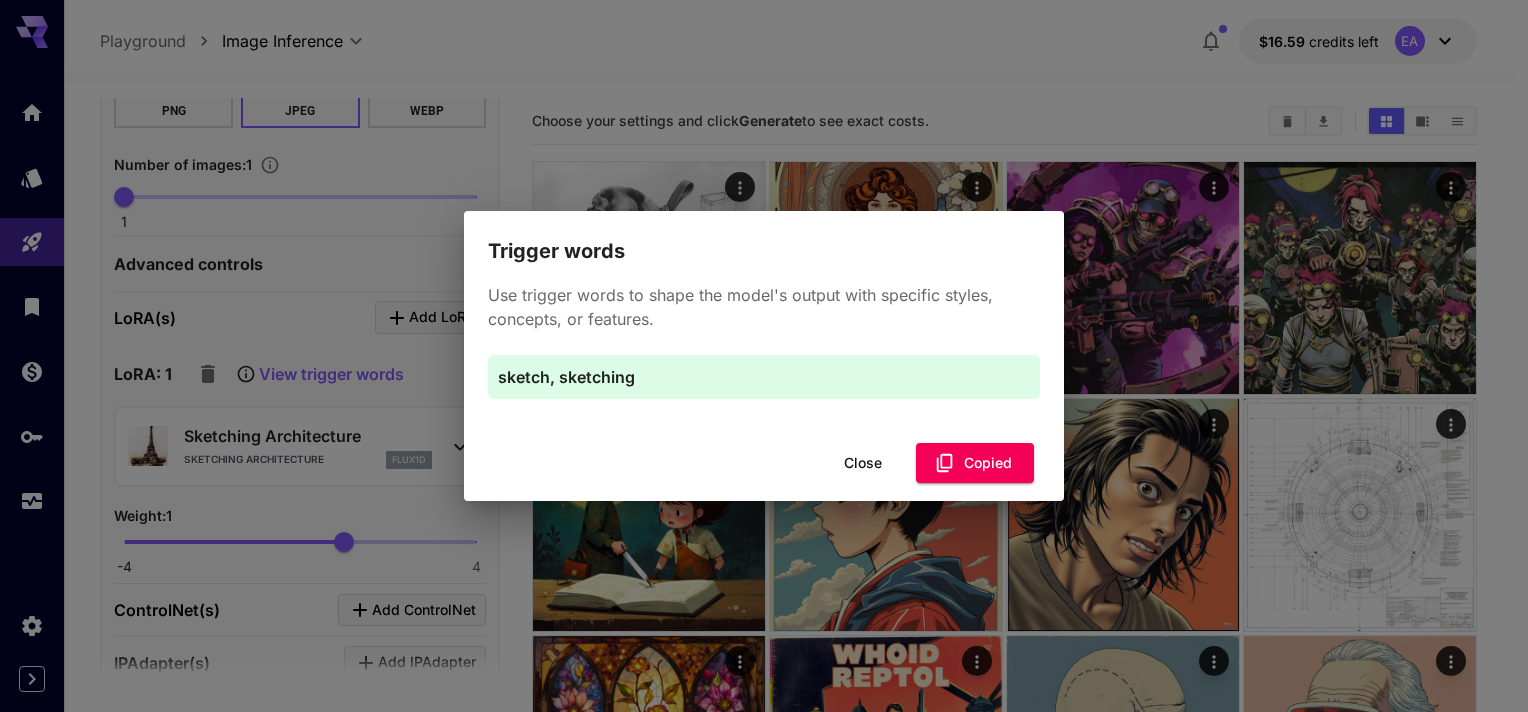 click on "Close" at bounding box center [863, 463] 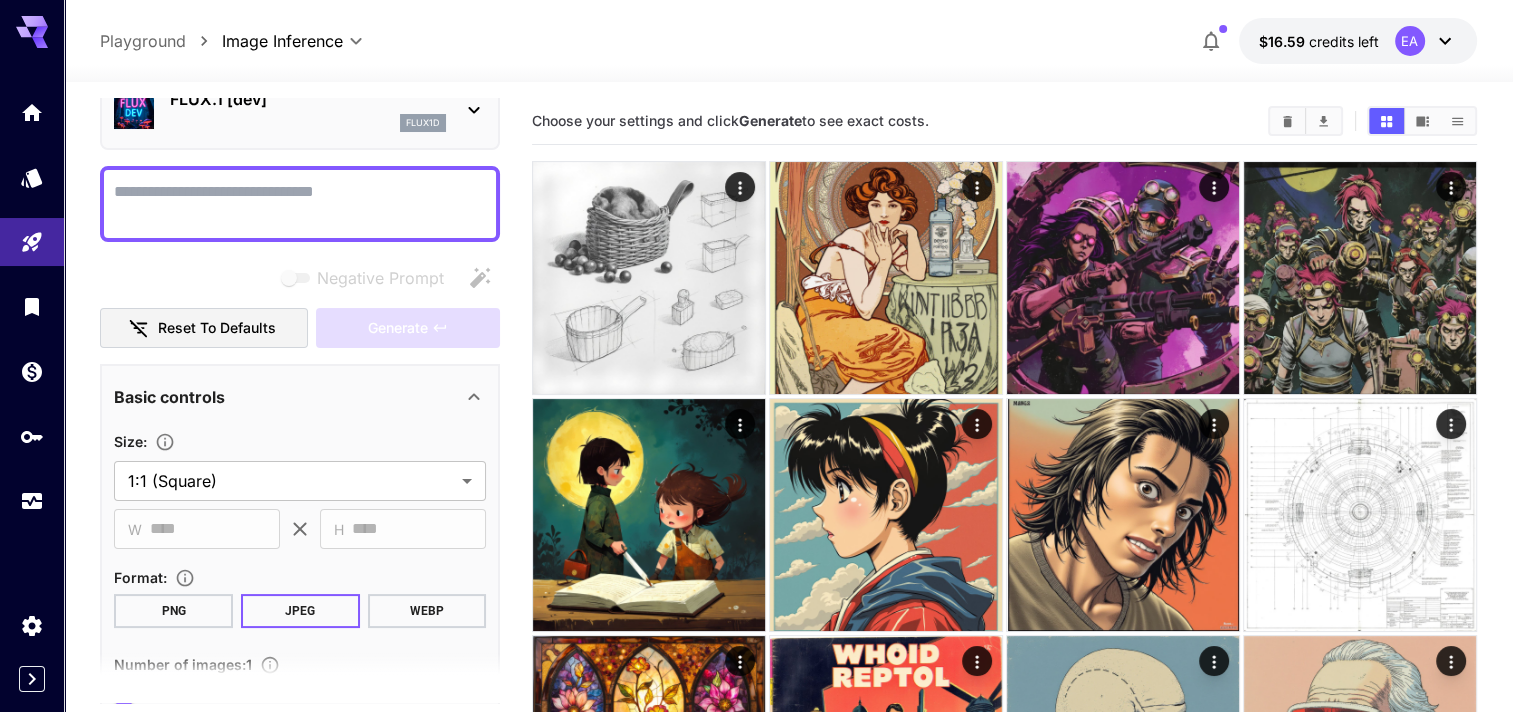 scroll, scrollTop: 0, scrollLeft: 0, axis: both 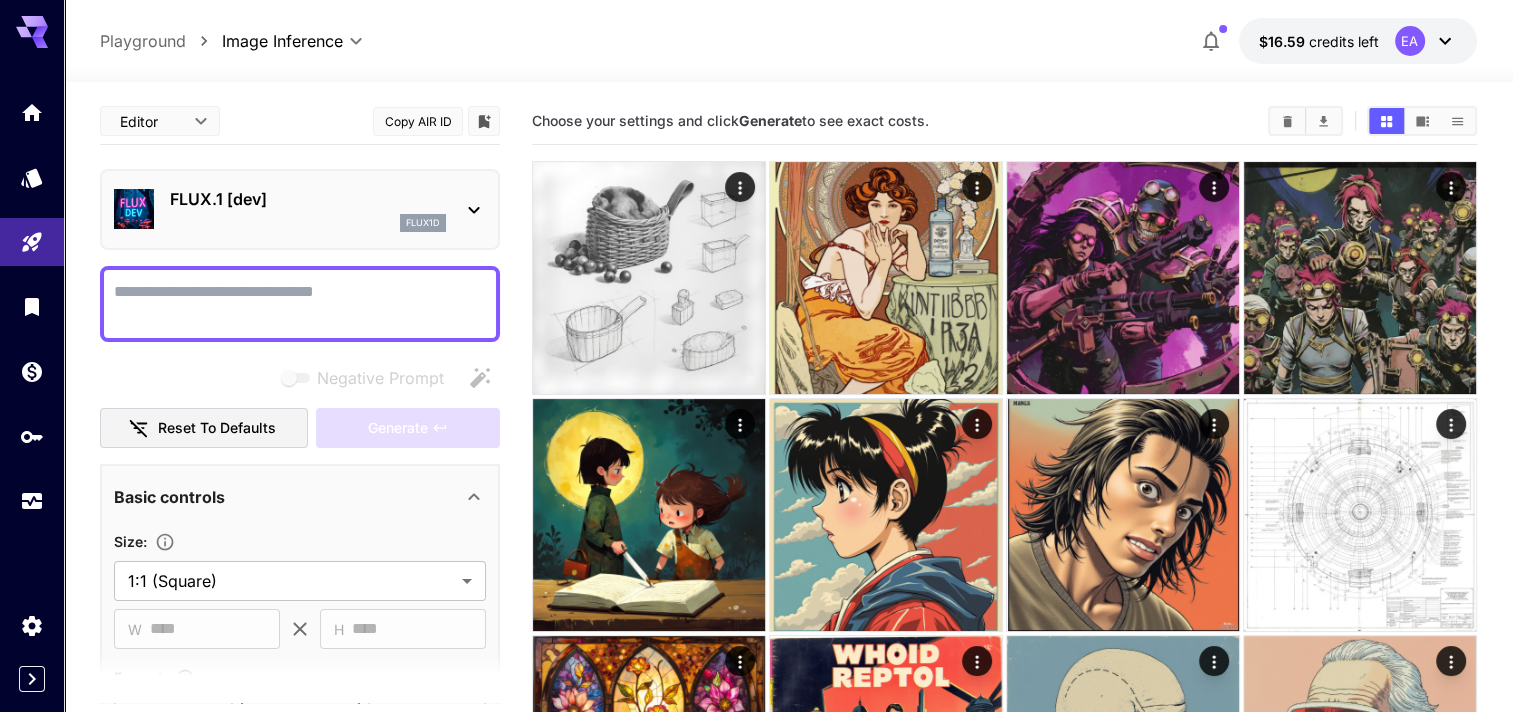 click at bounding box center (300, 304) 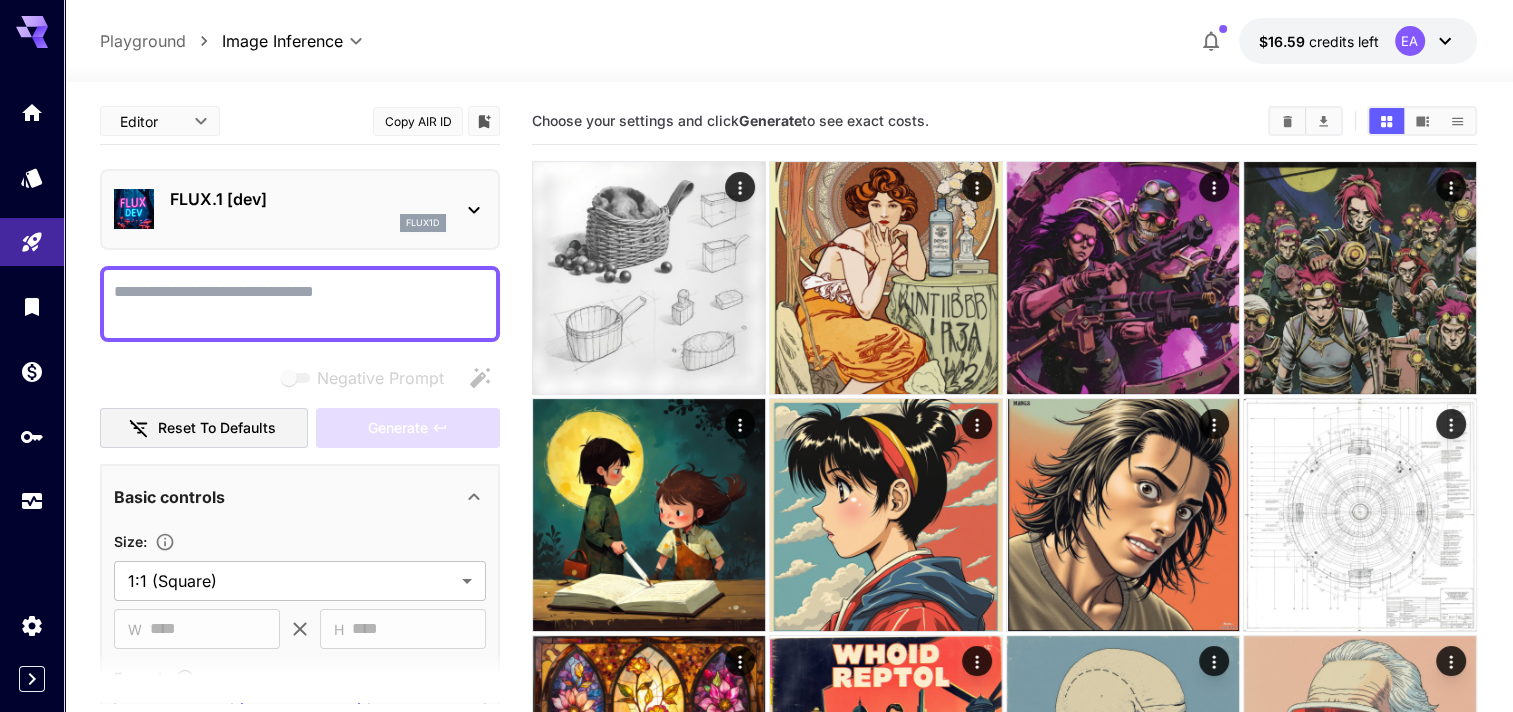 paste on "**********" 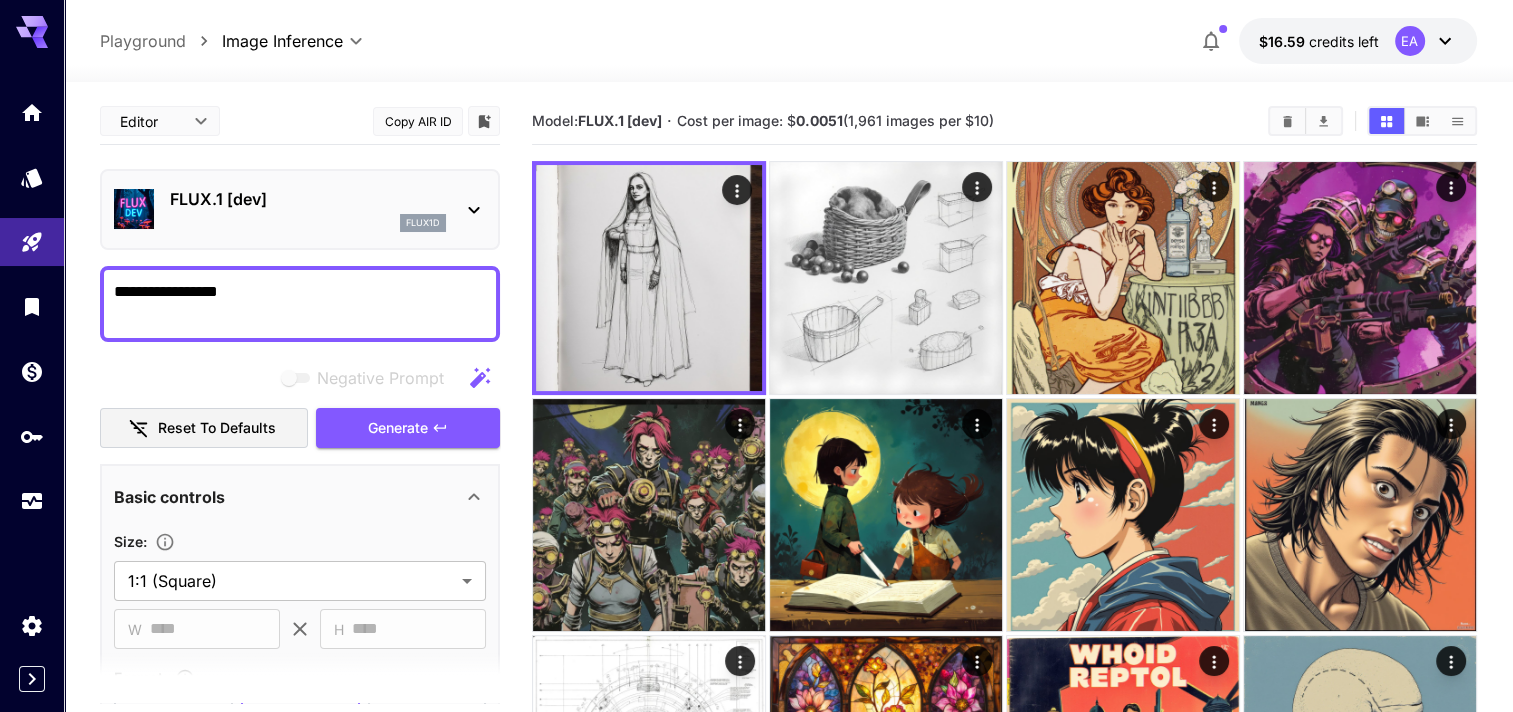 type on "**********" 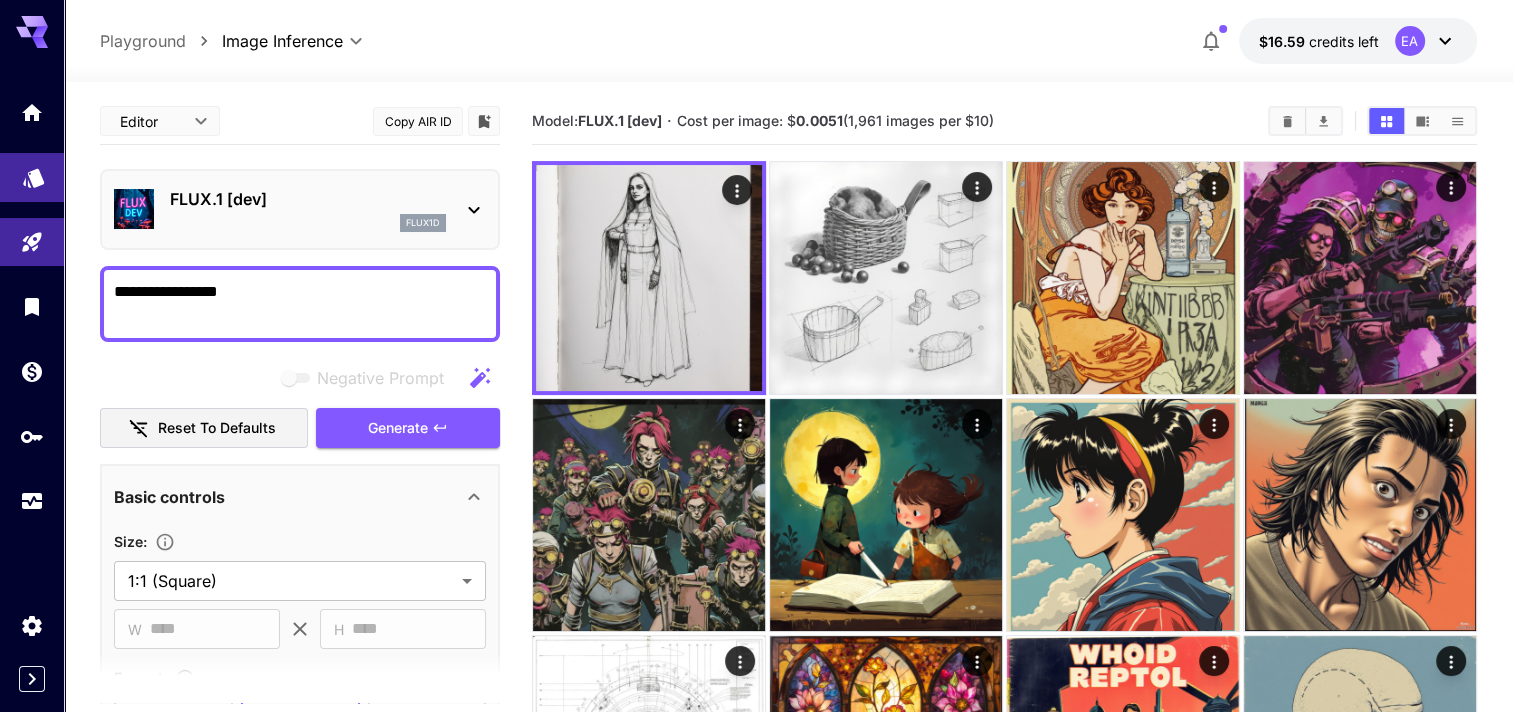 click 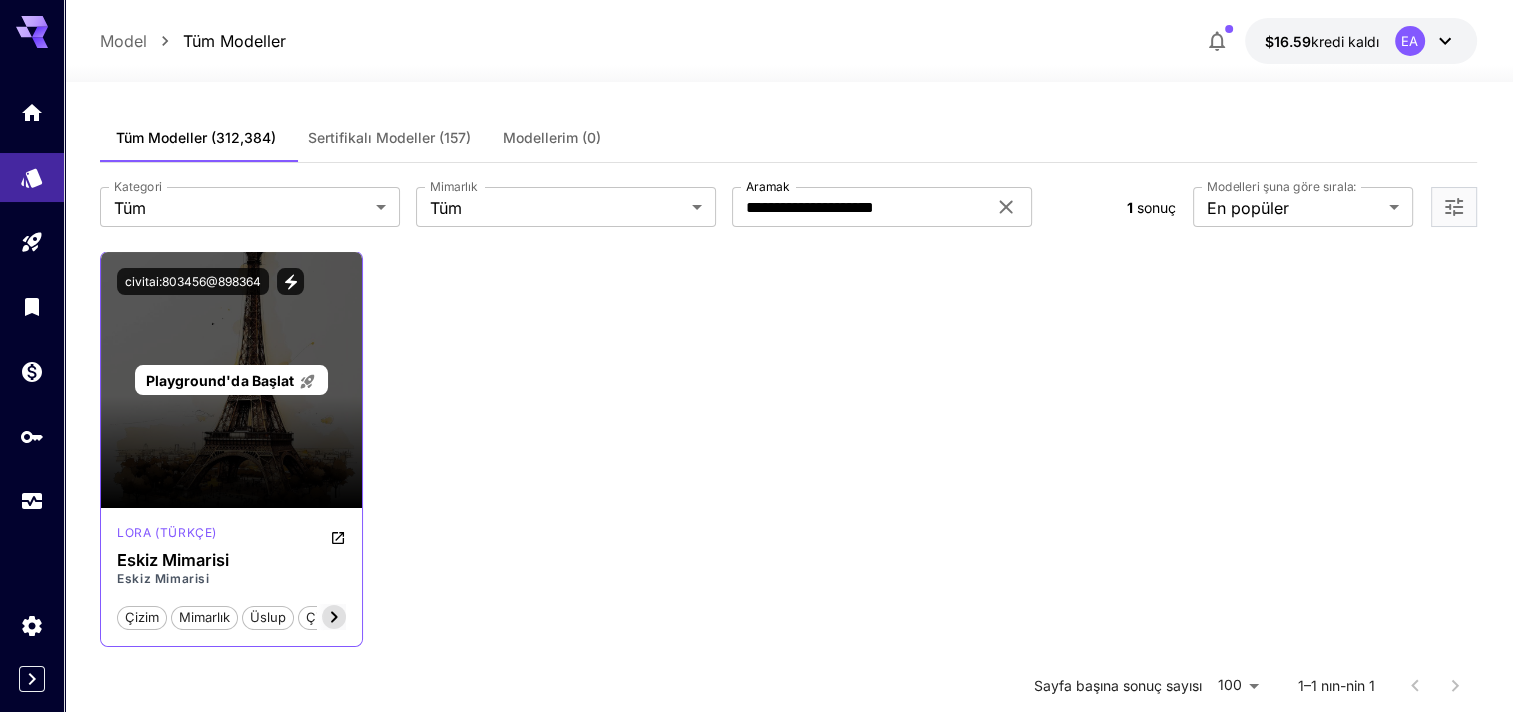 click on "Playground'da Başlat" at bounding box center [219, 380] 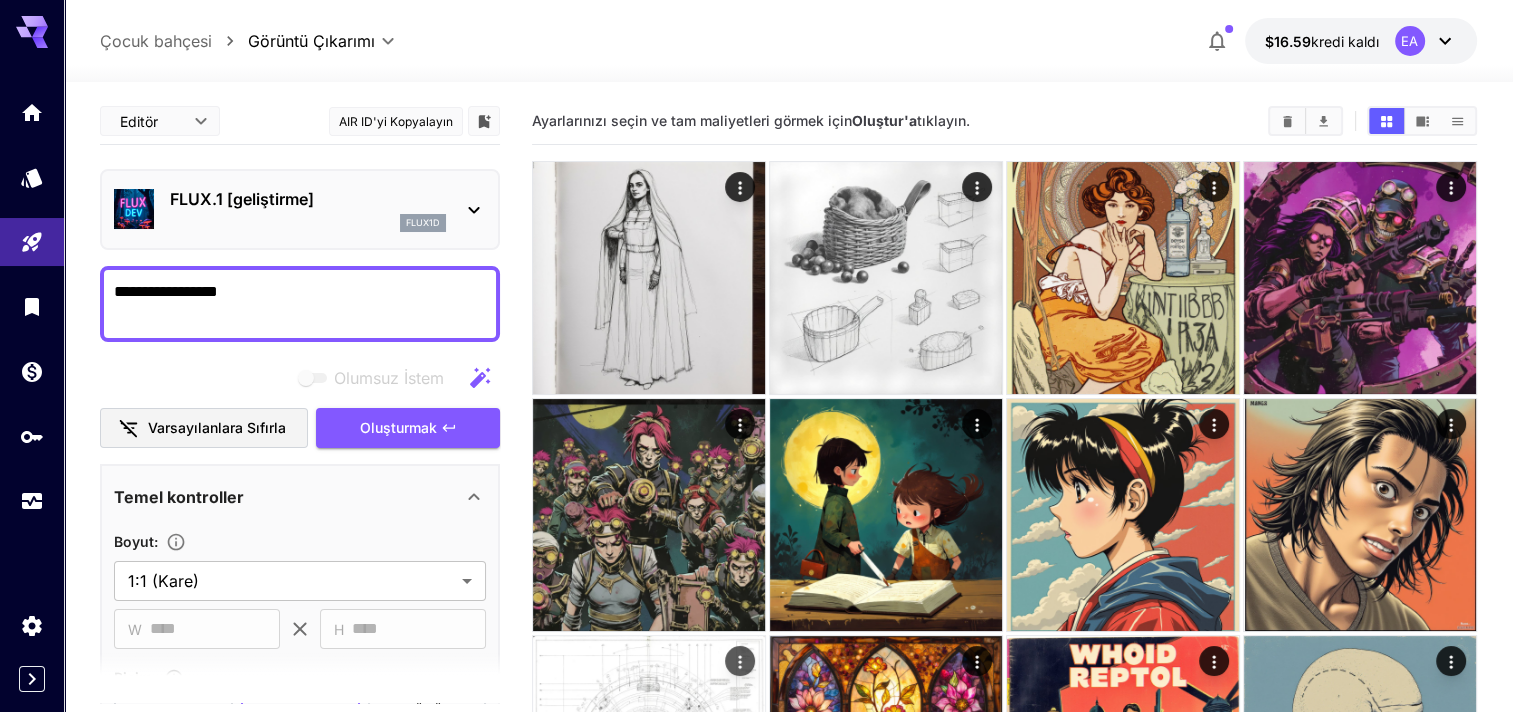 scroll, scrollTop: 400, scrollLeft: 0, axis: vertical 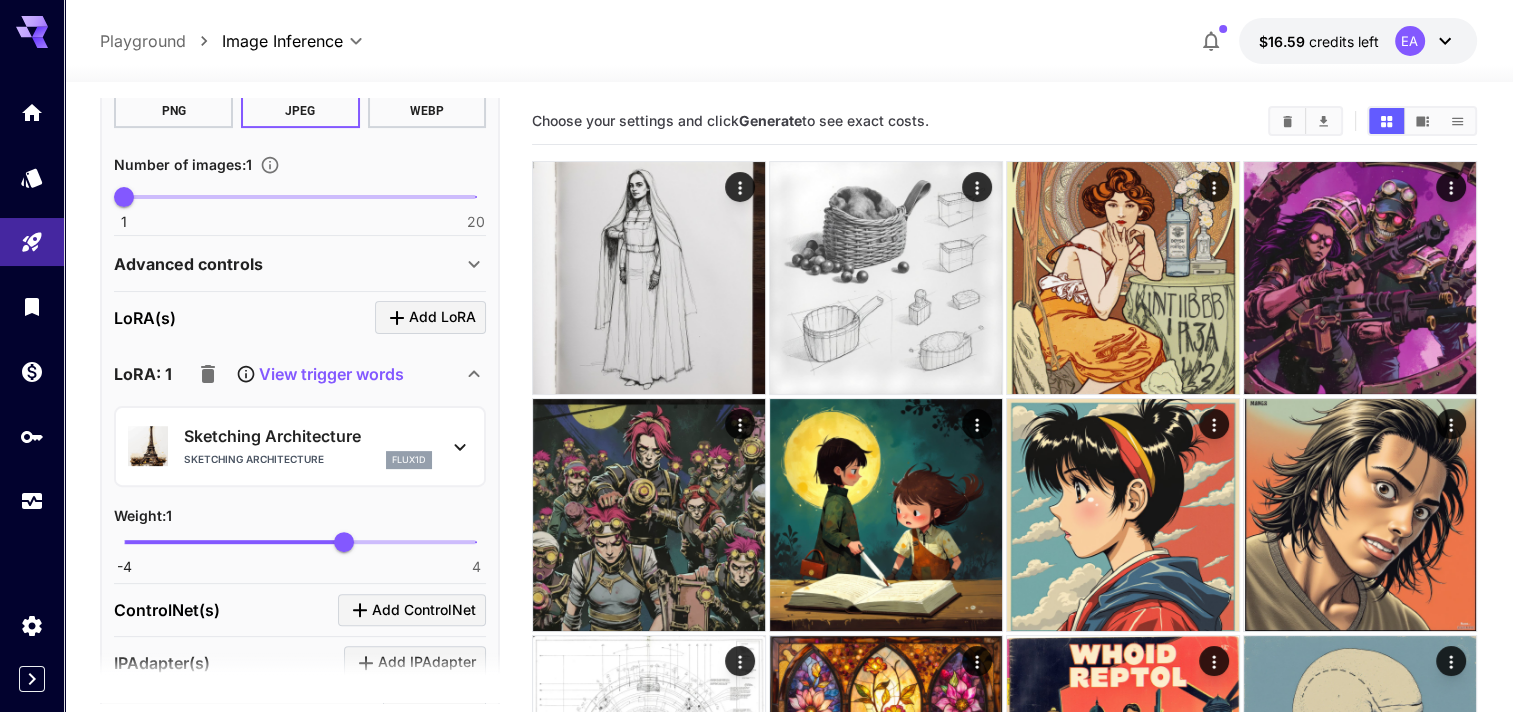 click on "View trigger words" at bounding box center [331, 374] 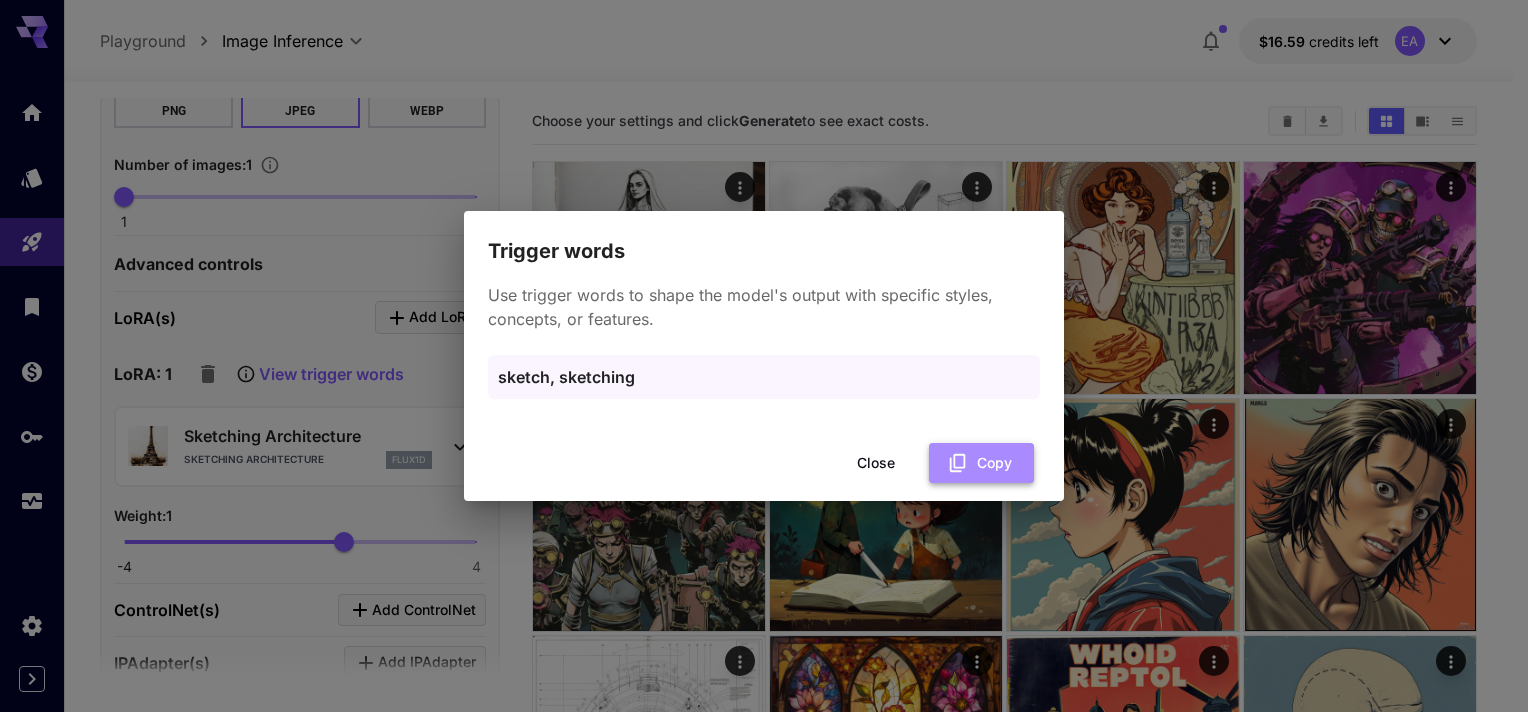 click on "Copy" at bounding box center (981, 463) 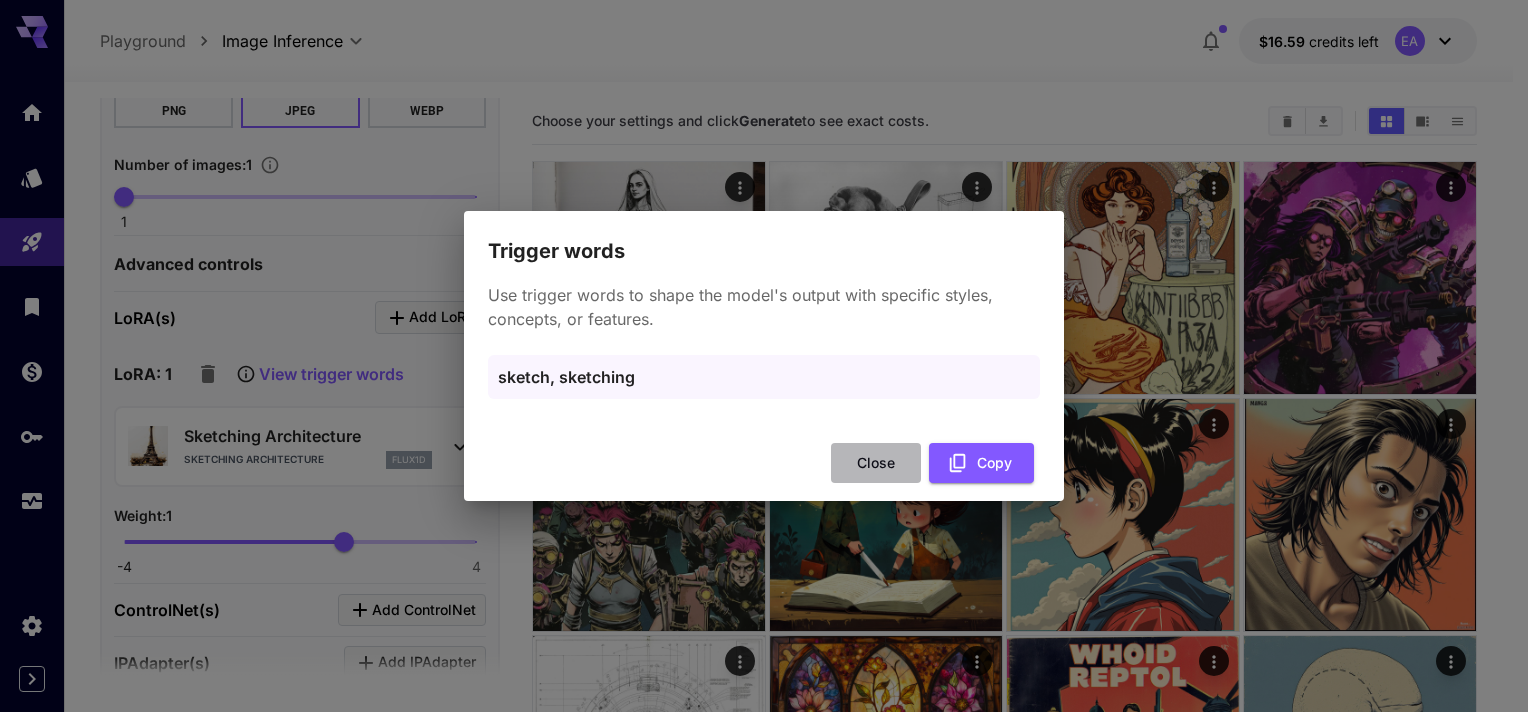 click on "Close" at bounding box center [876, 463] 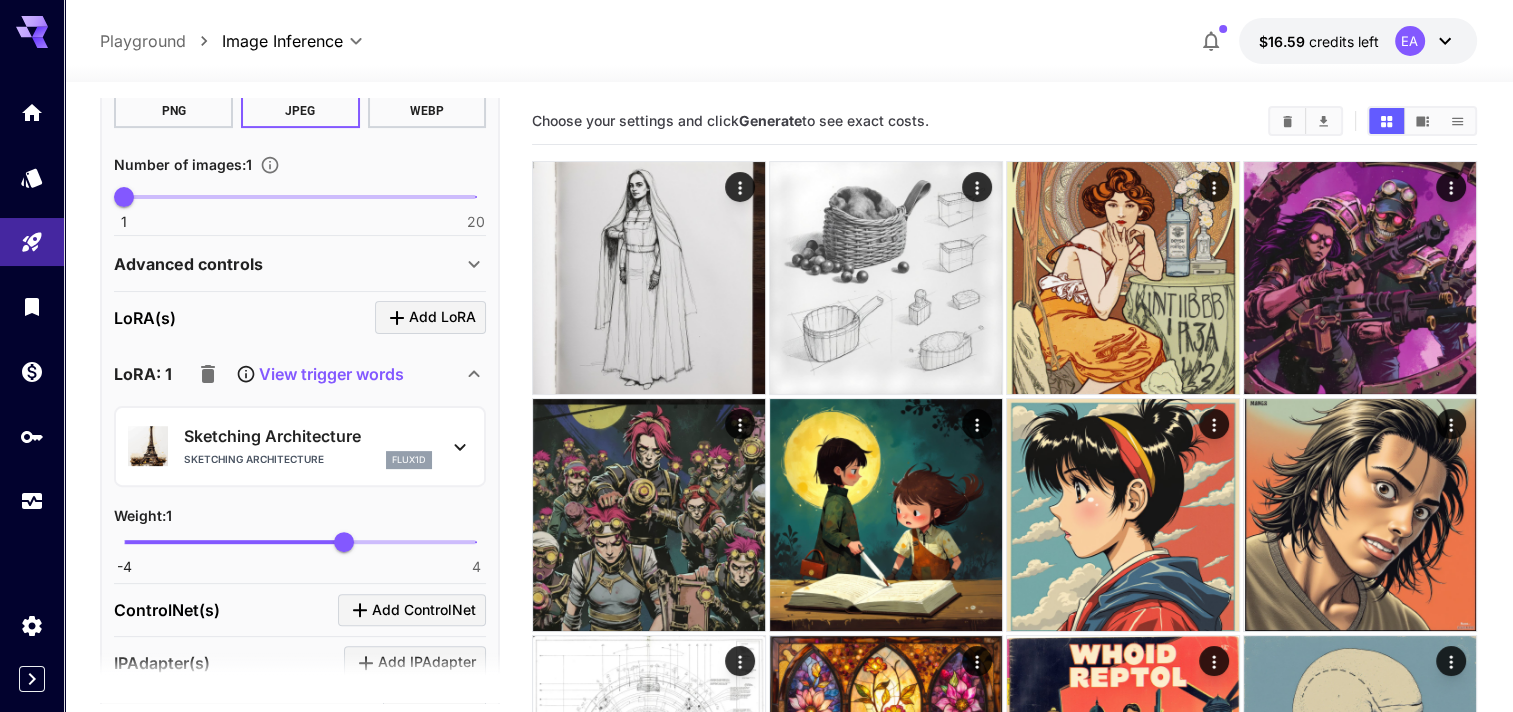 scroll, scrollTop: 0, scrollLeft: 0, axis: both 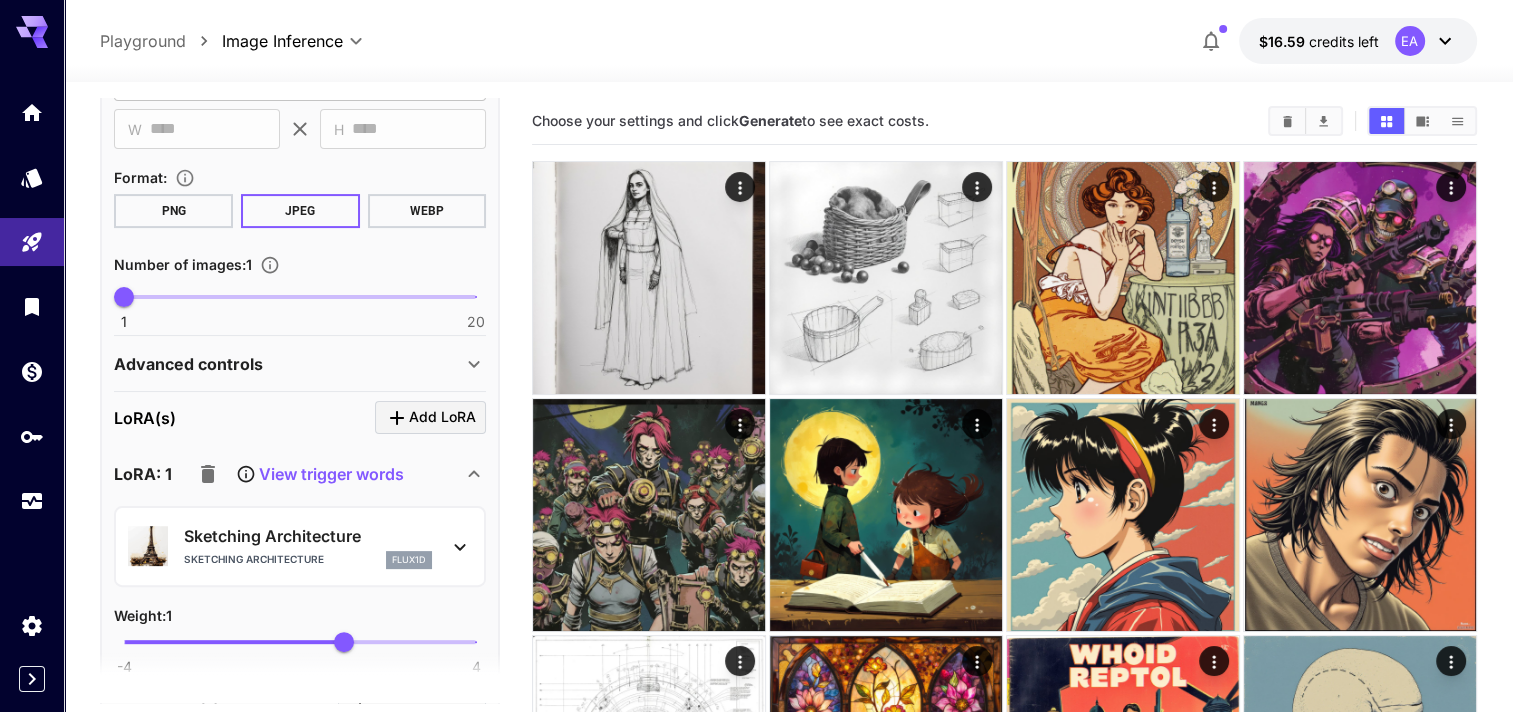 click on "View trigger words" at bounding box center [331, 474] 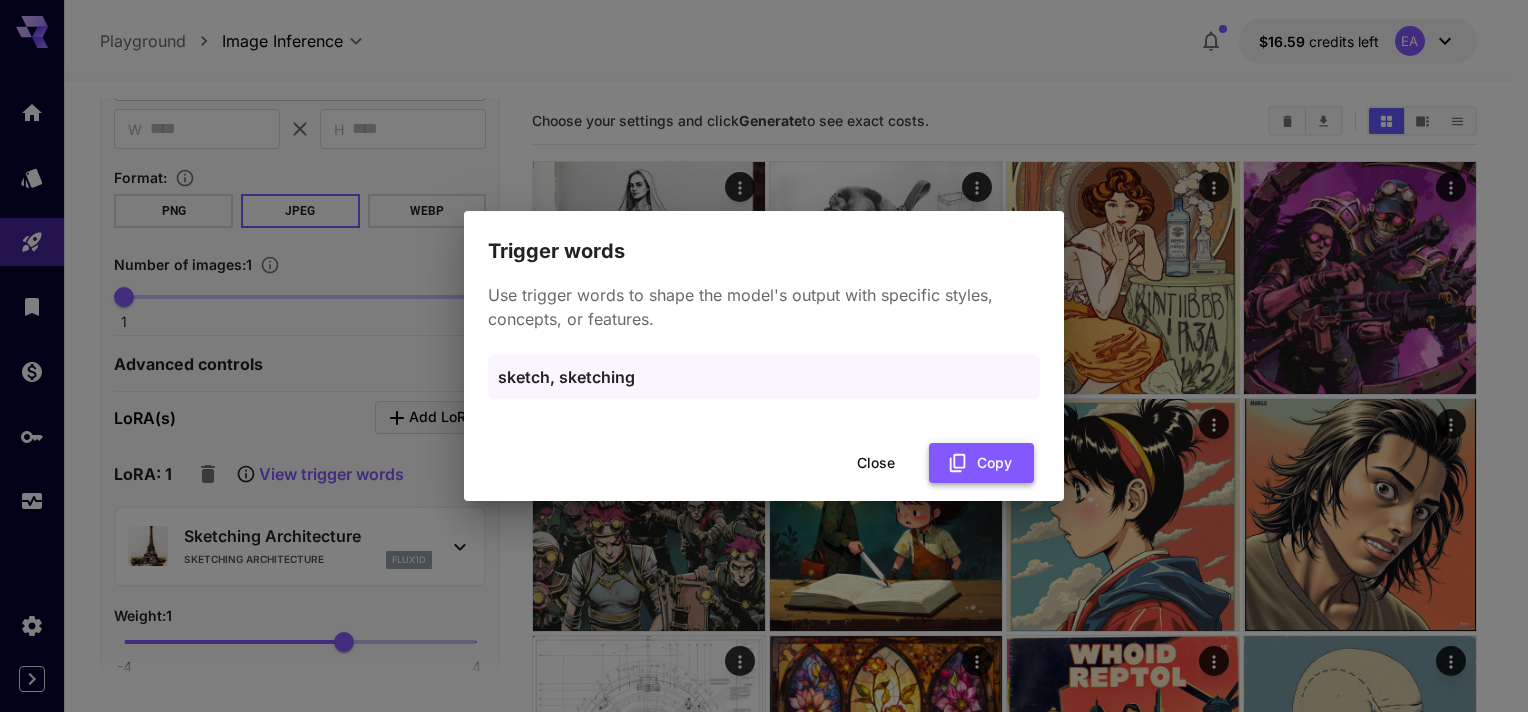 click on "Copy" at bounding box center (981, 463) 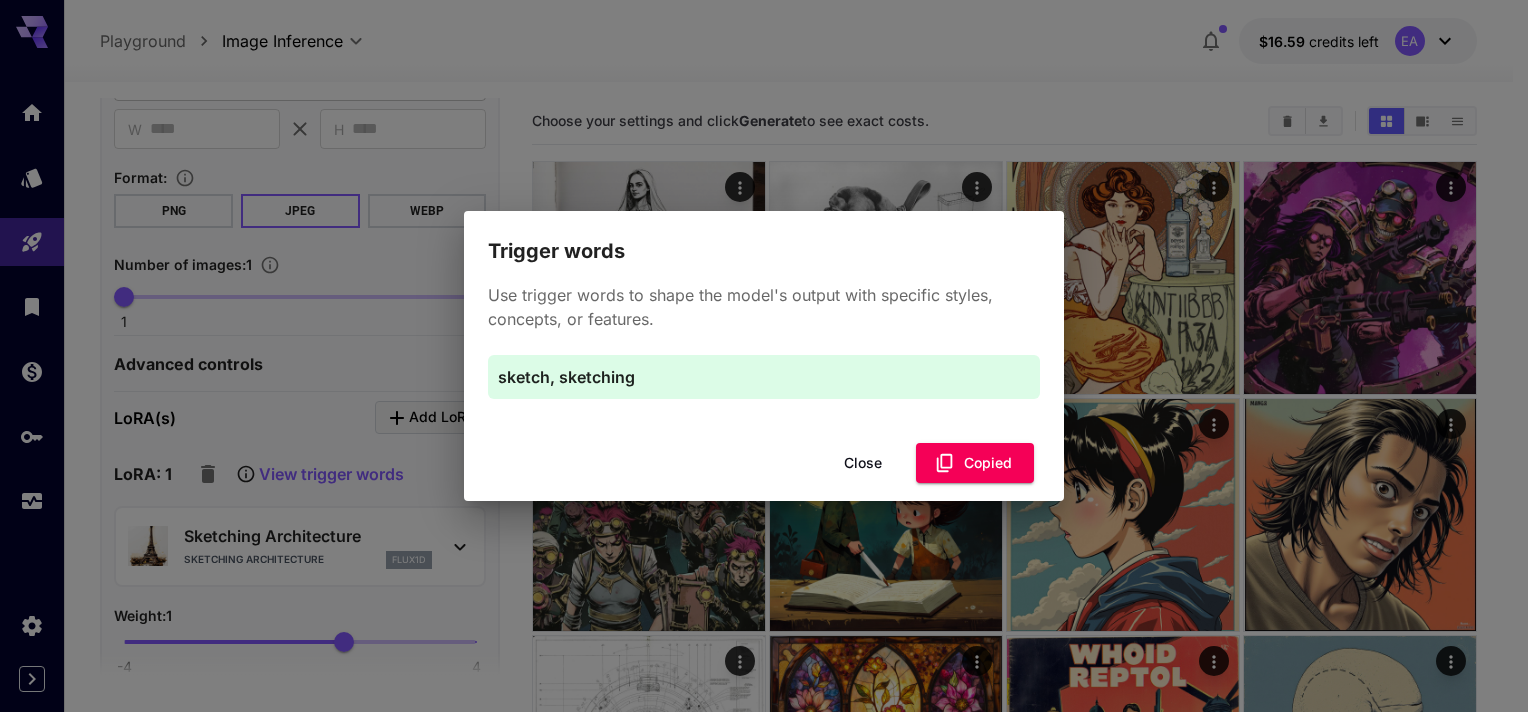 click on "Close" at bounding box center (863, 463) 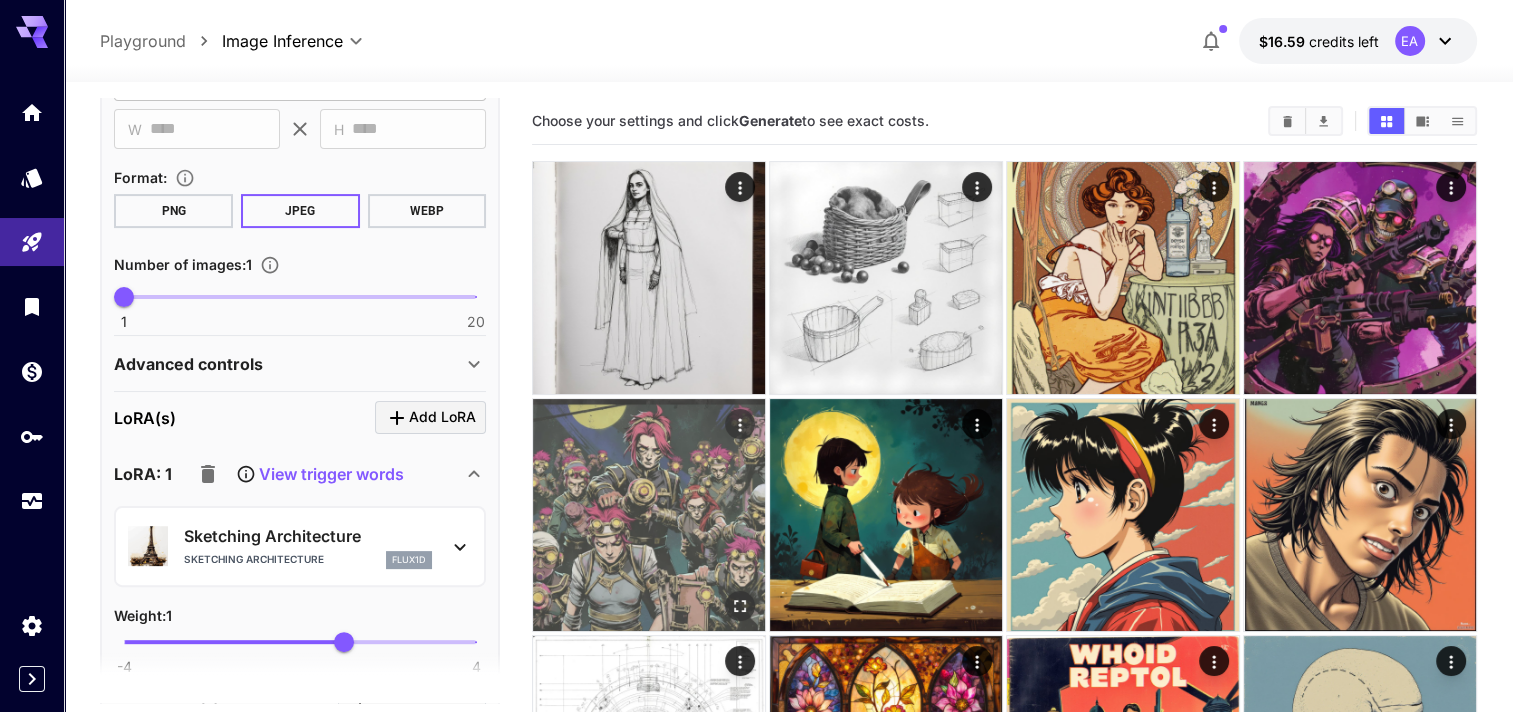 scroll, scrollTop: 100, scrollLeft: 0, axis: vertical 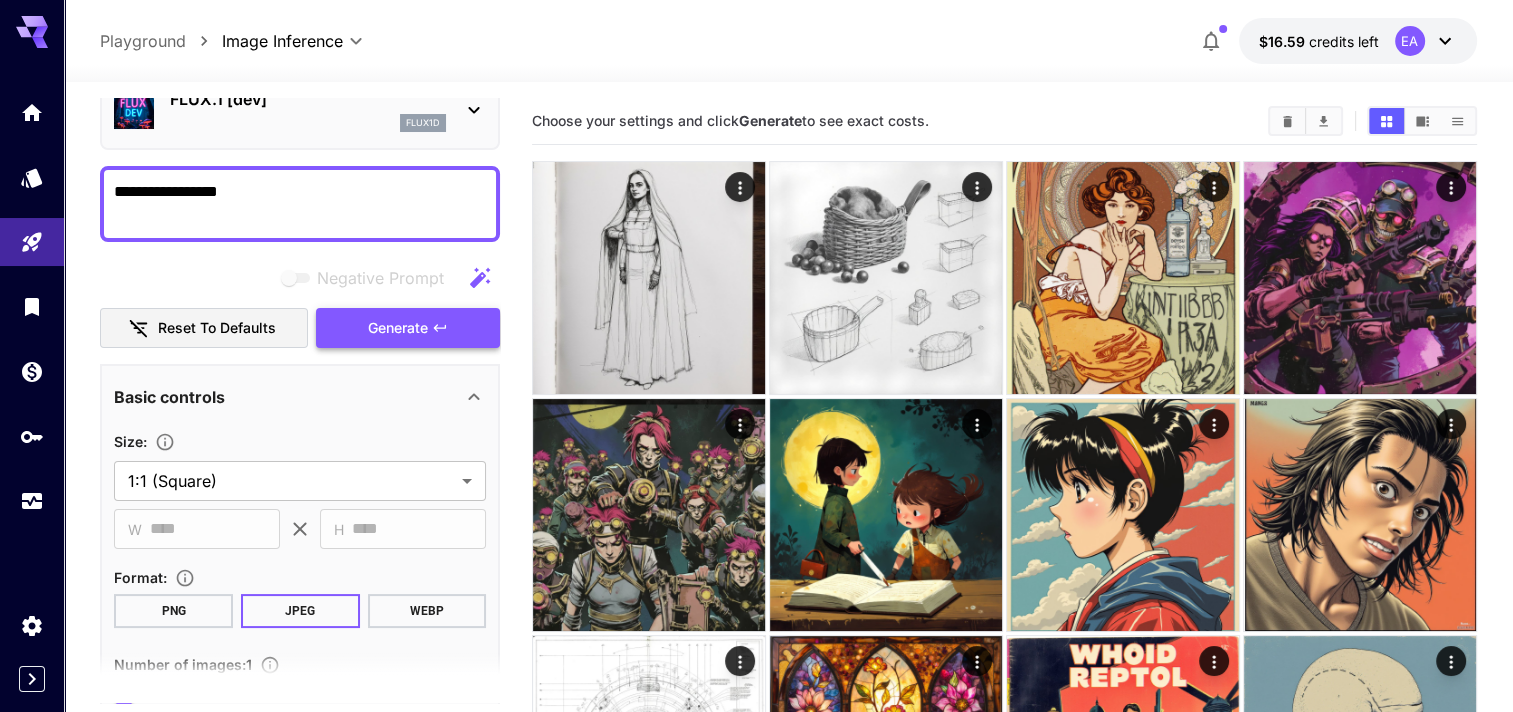 click on "Generate" at bounding box center (408, 328) 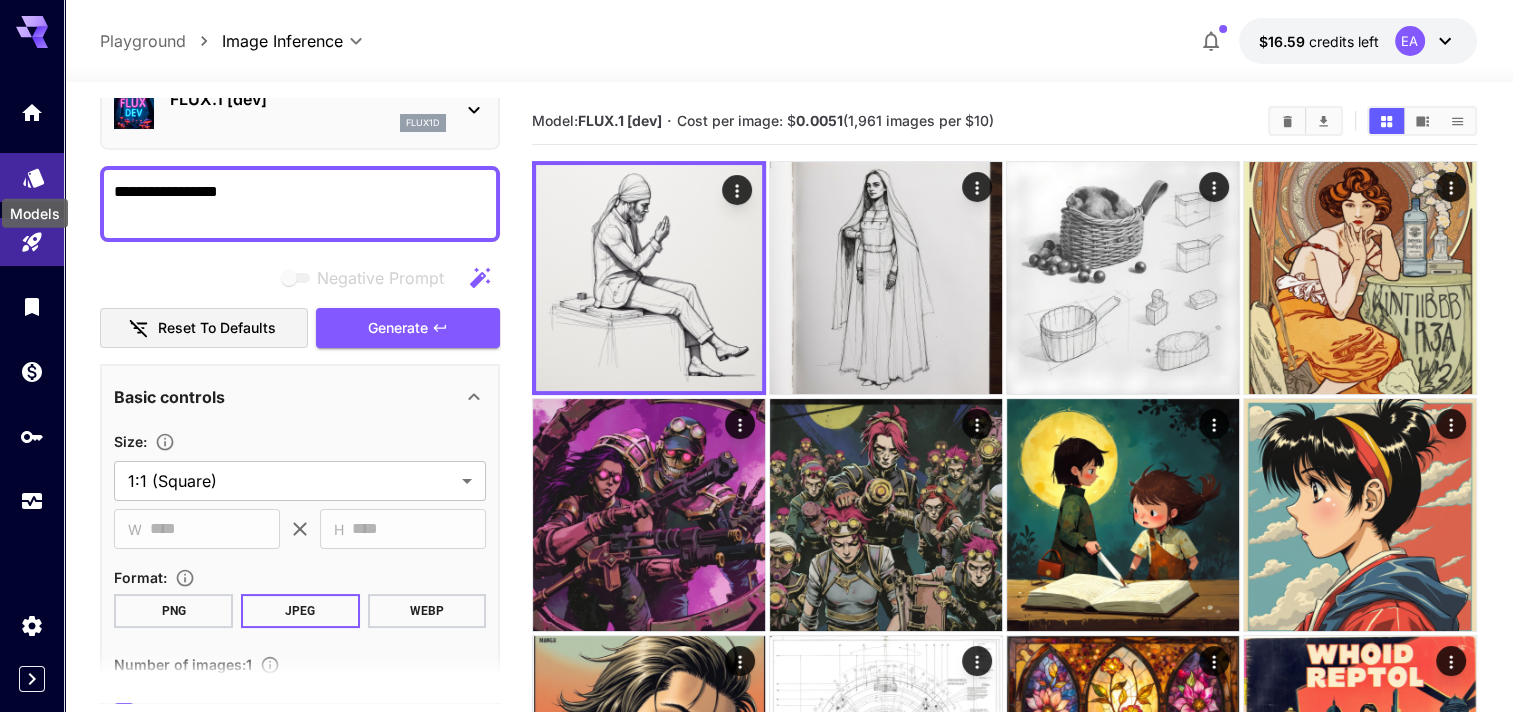 click 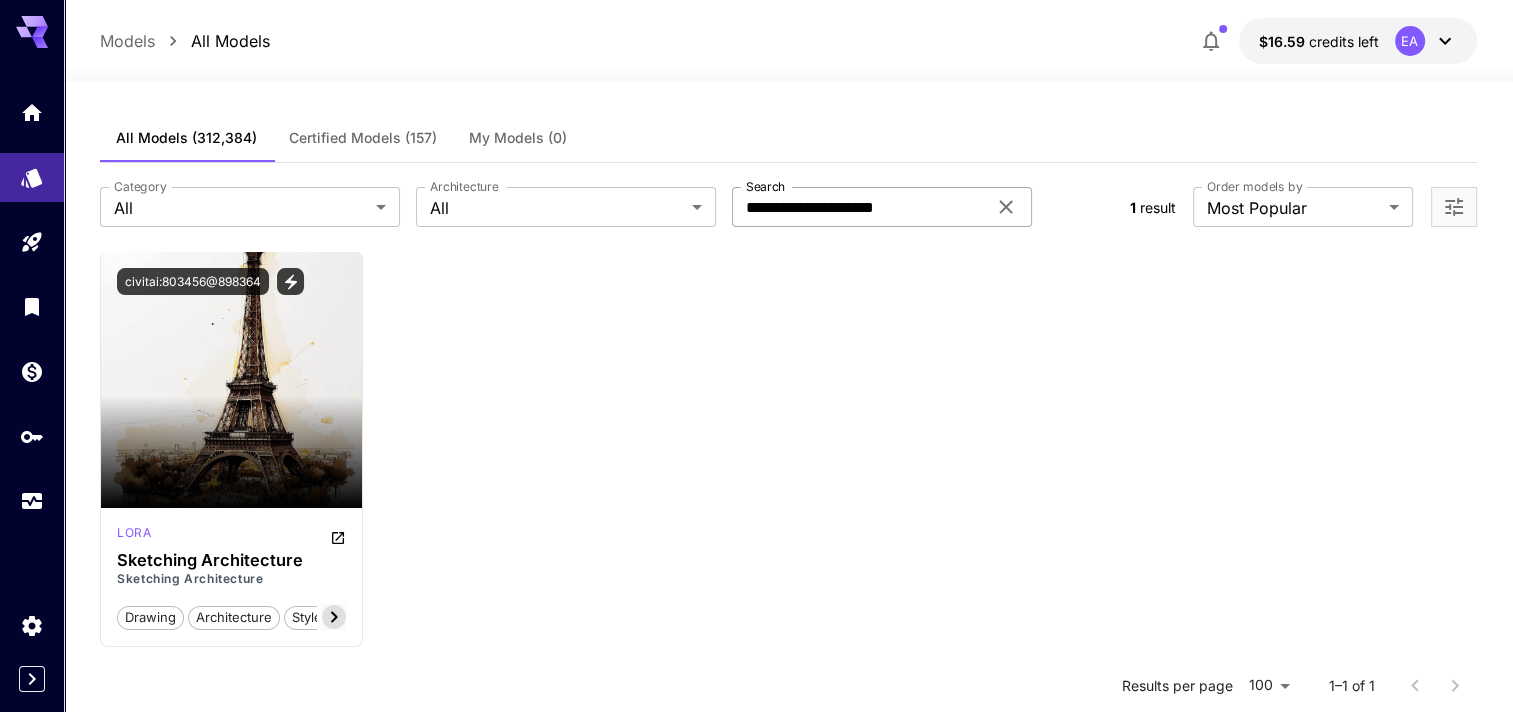 click 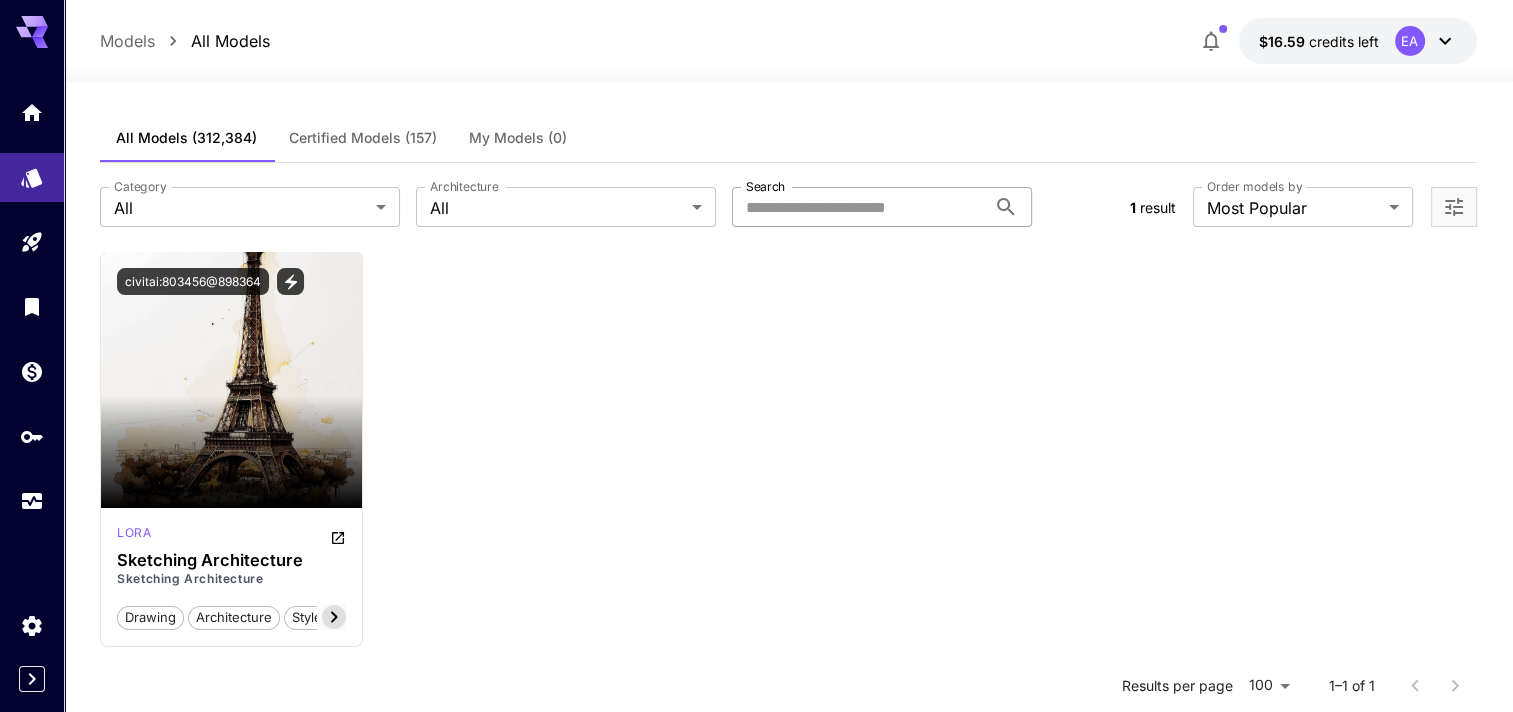 click on "Search" at bounding box center [859, 207] 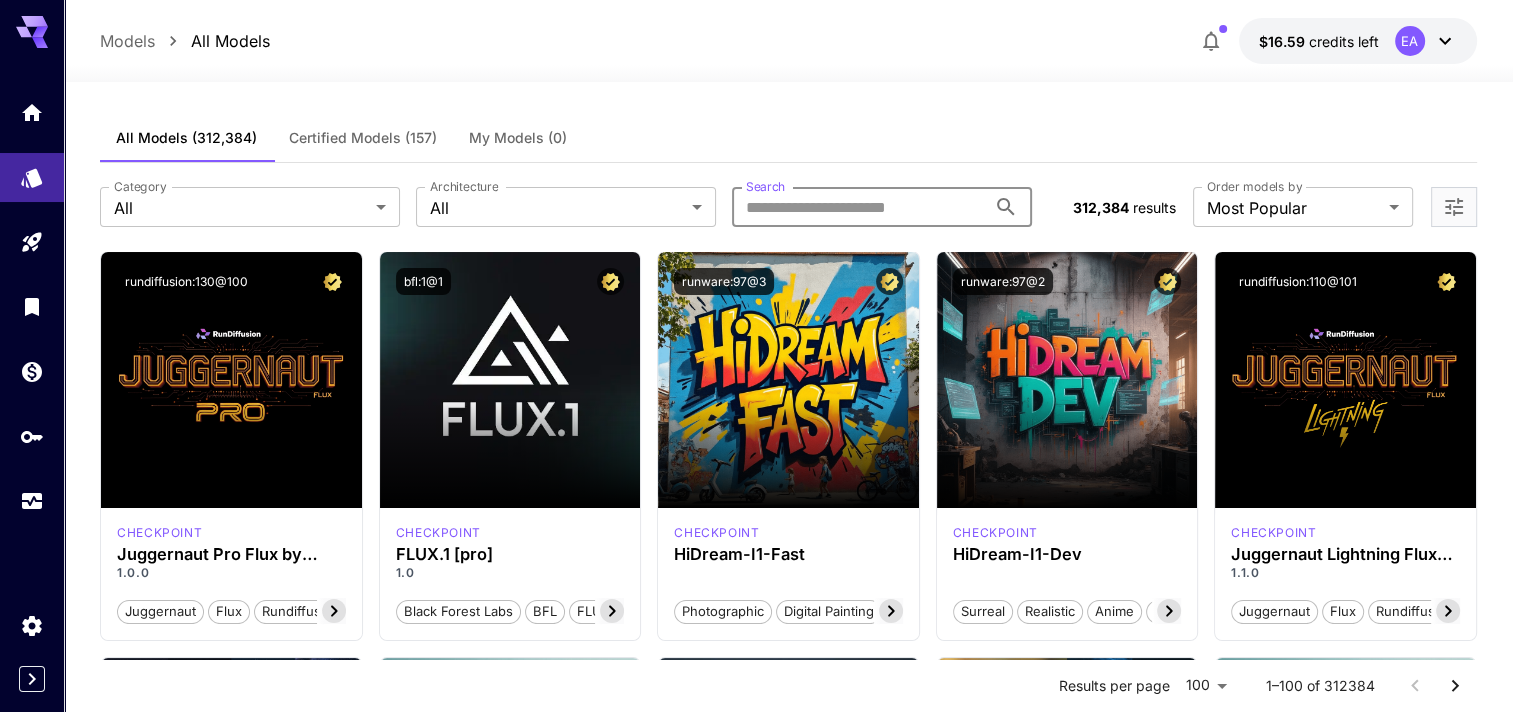 paste on "**********" 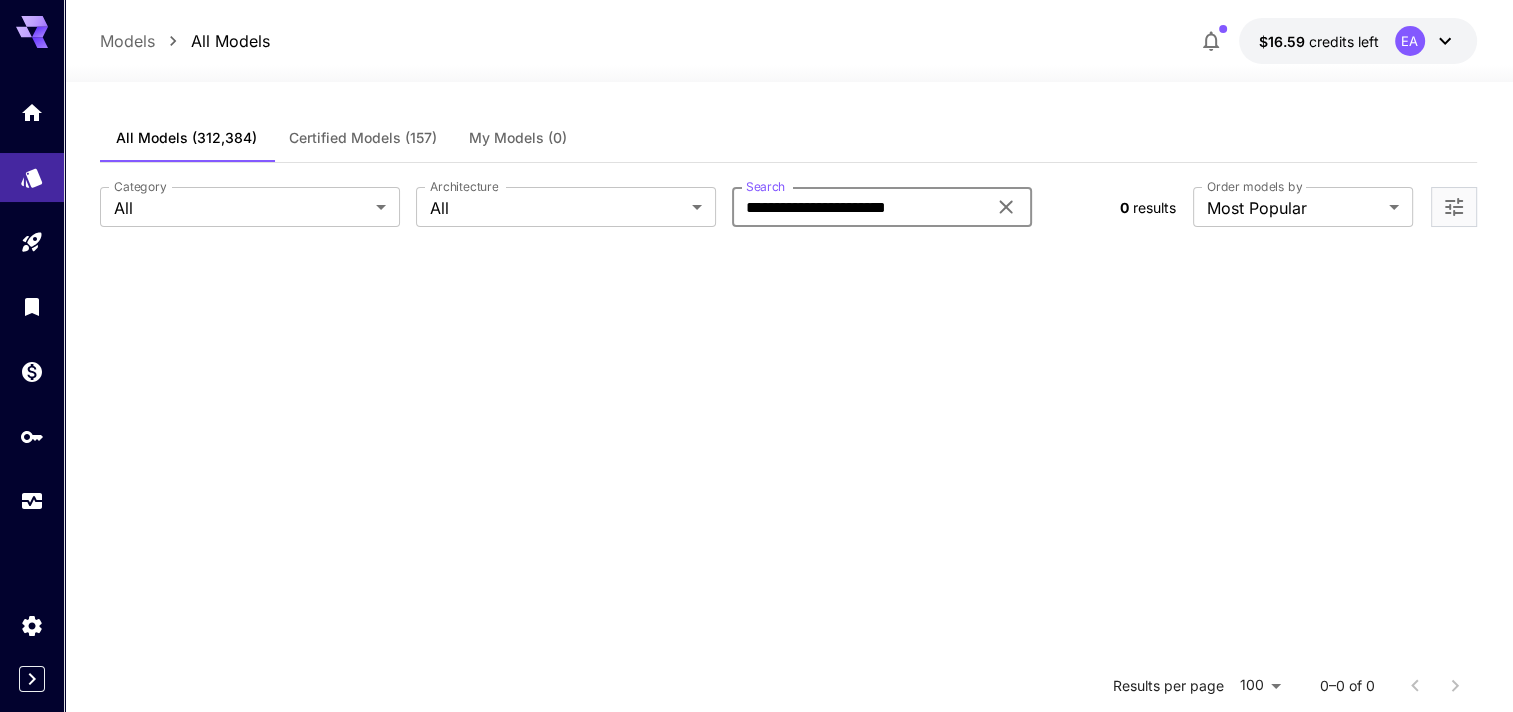 click on "**********" at bounding box center [859, 207] 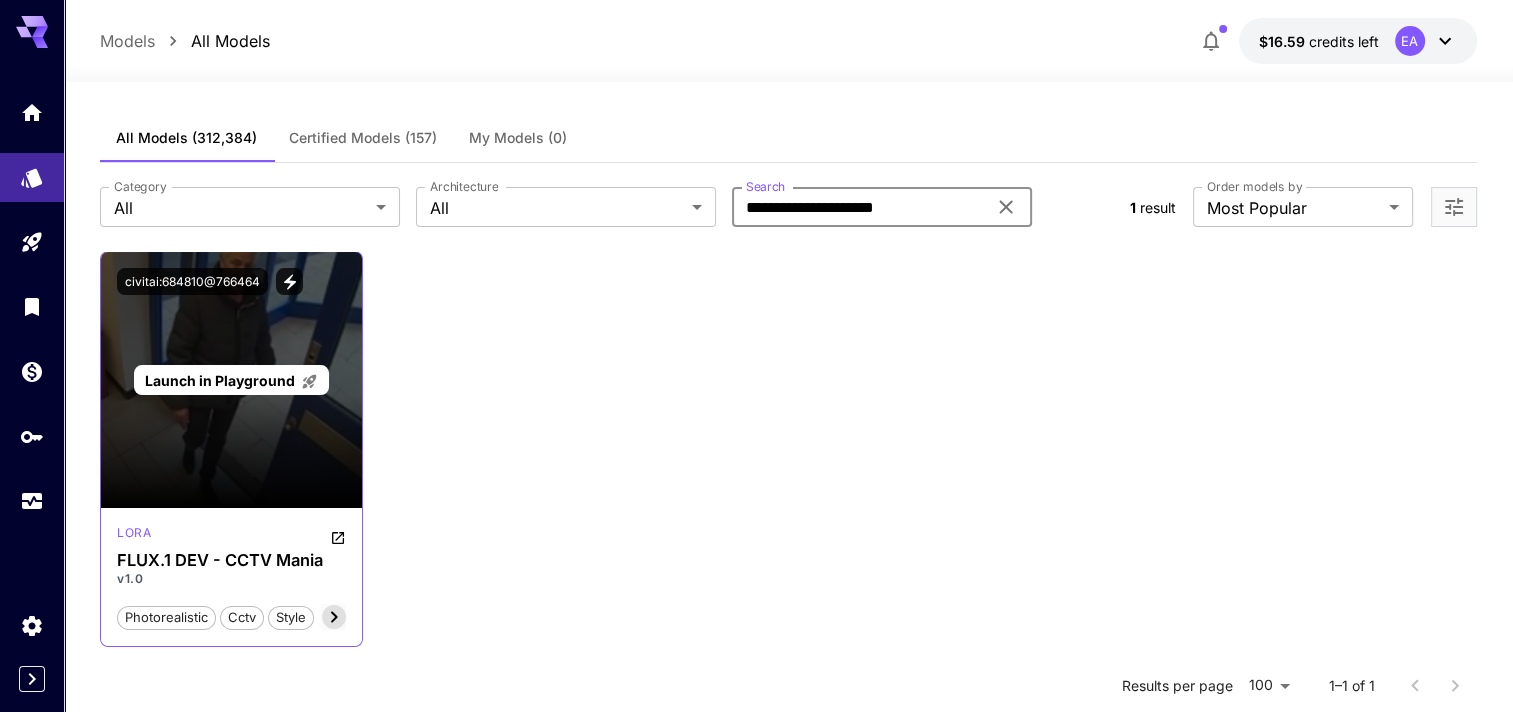 type on "**********" 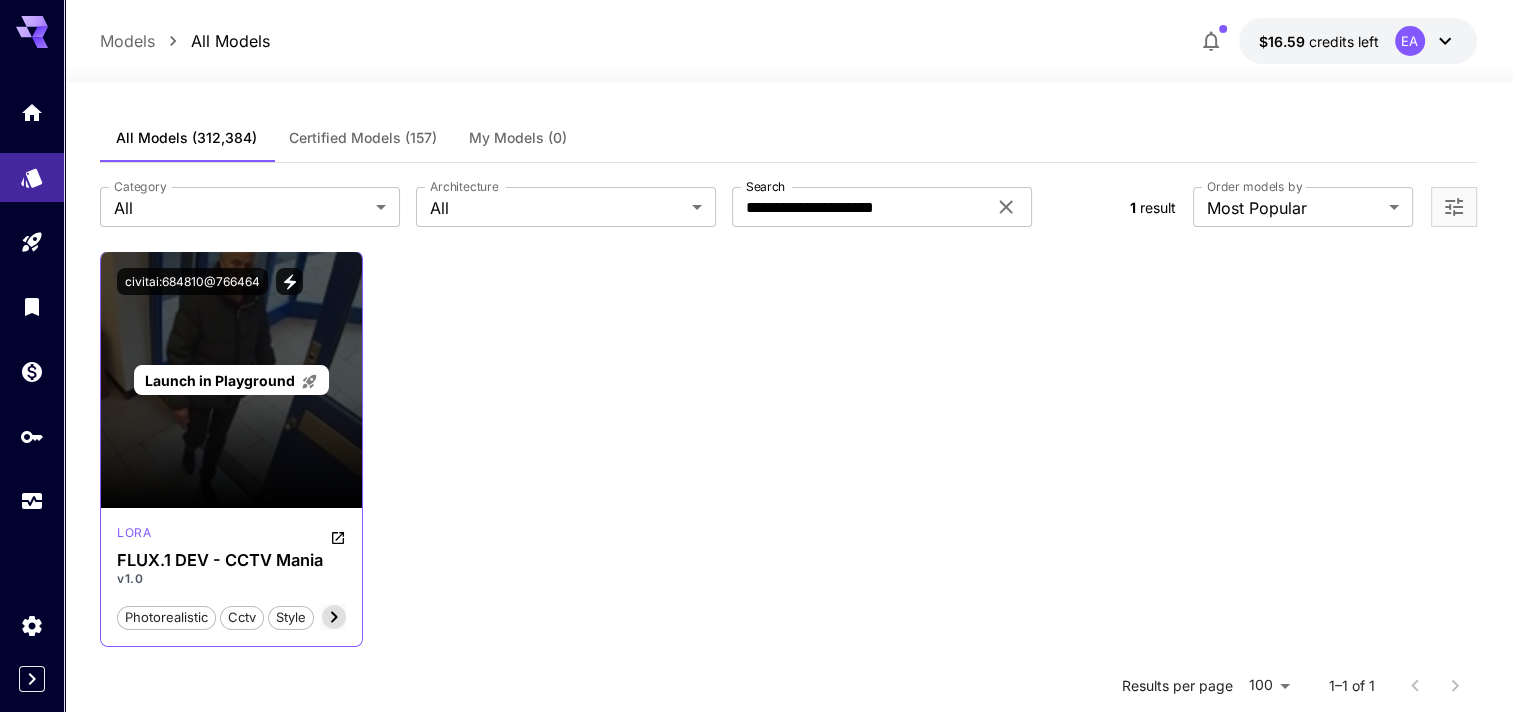 click on "Launch in Playground" at bounding box center (231, 380) 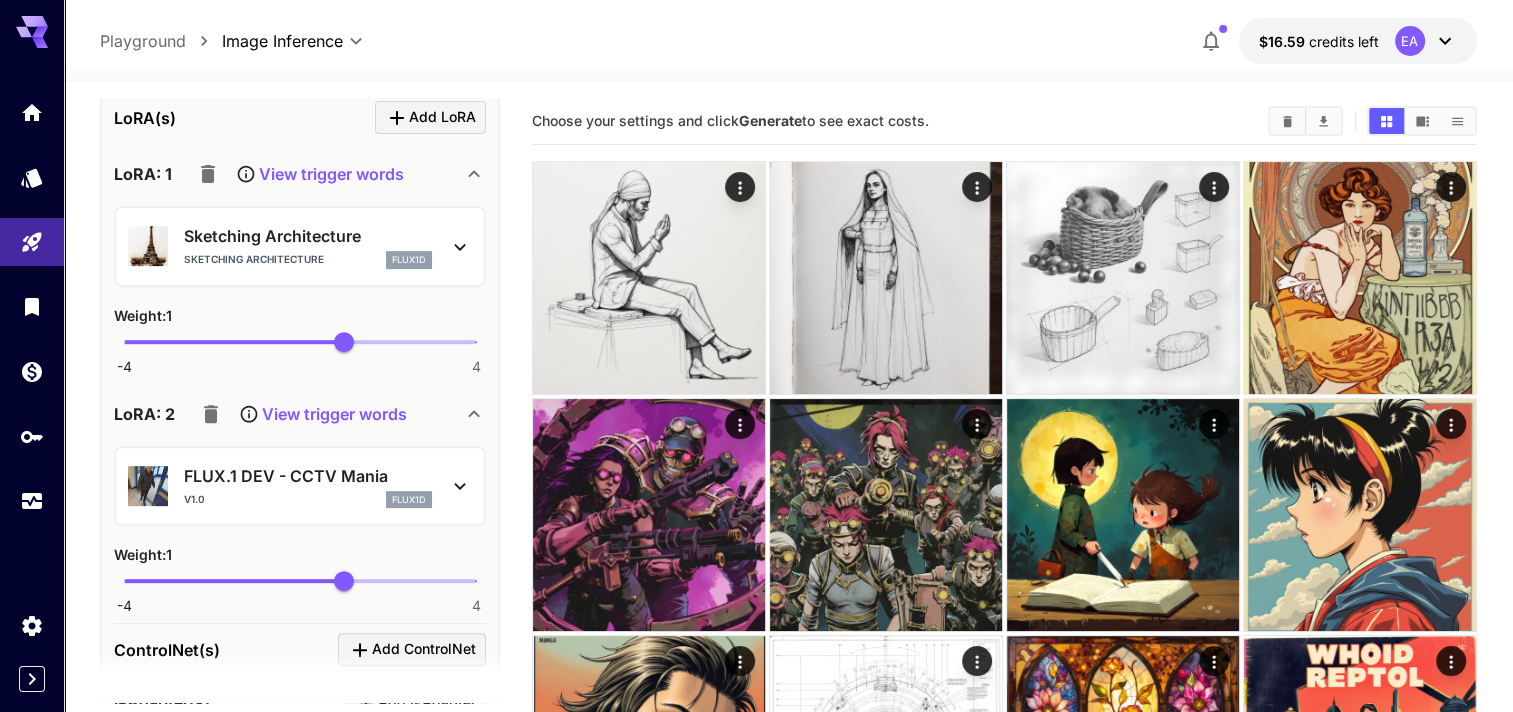 scroll, scrollTop: 700, scrollLeft: 0, axis: vertical 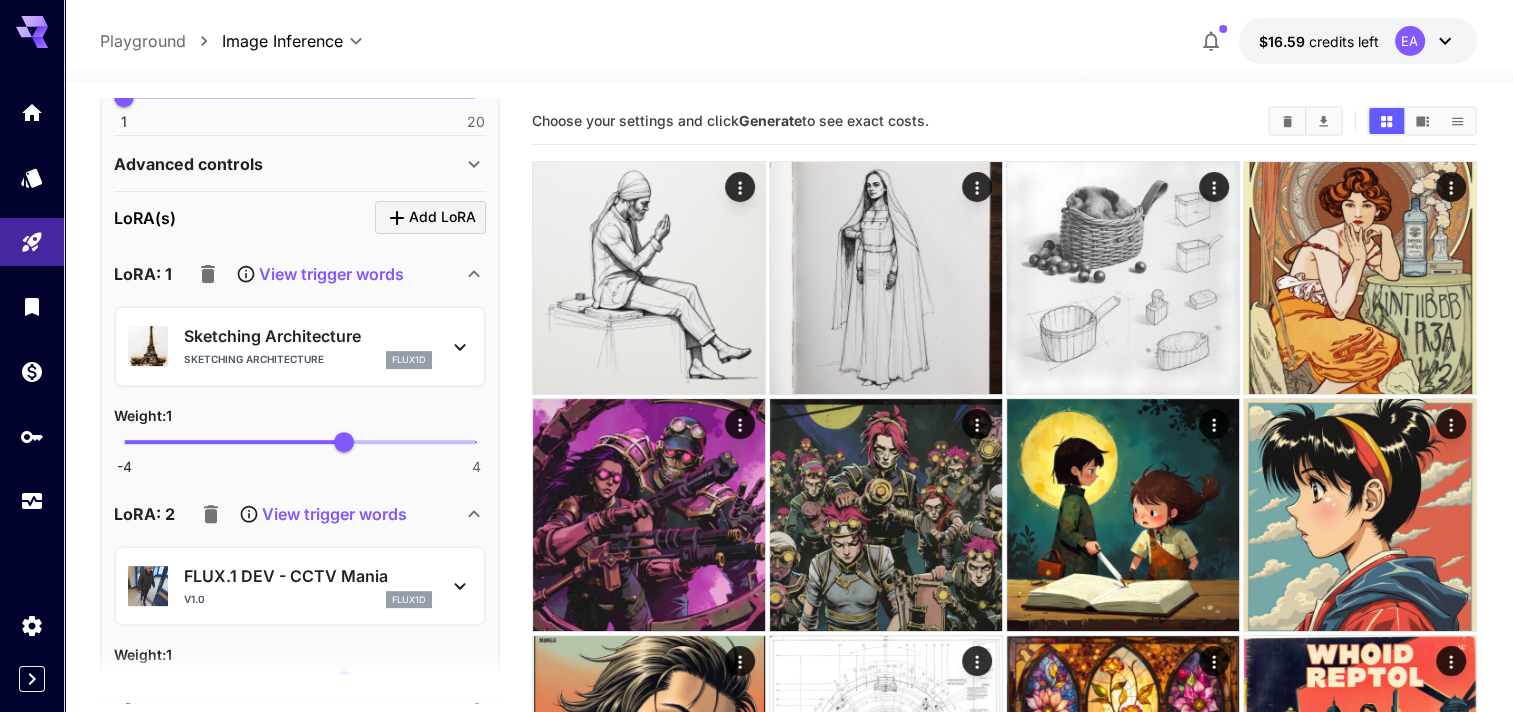 click 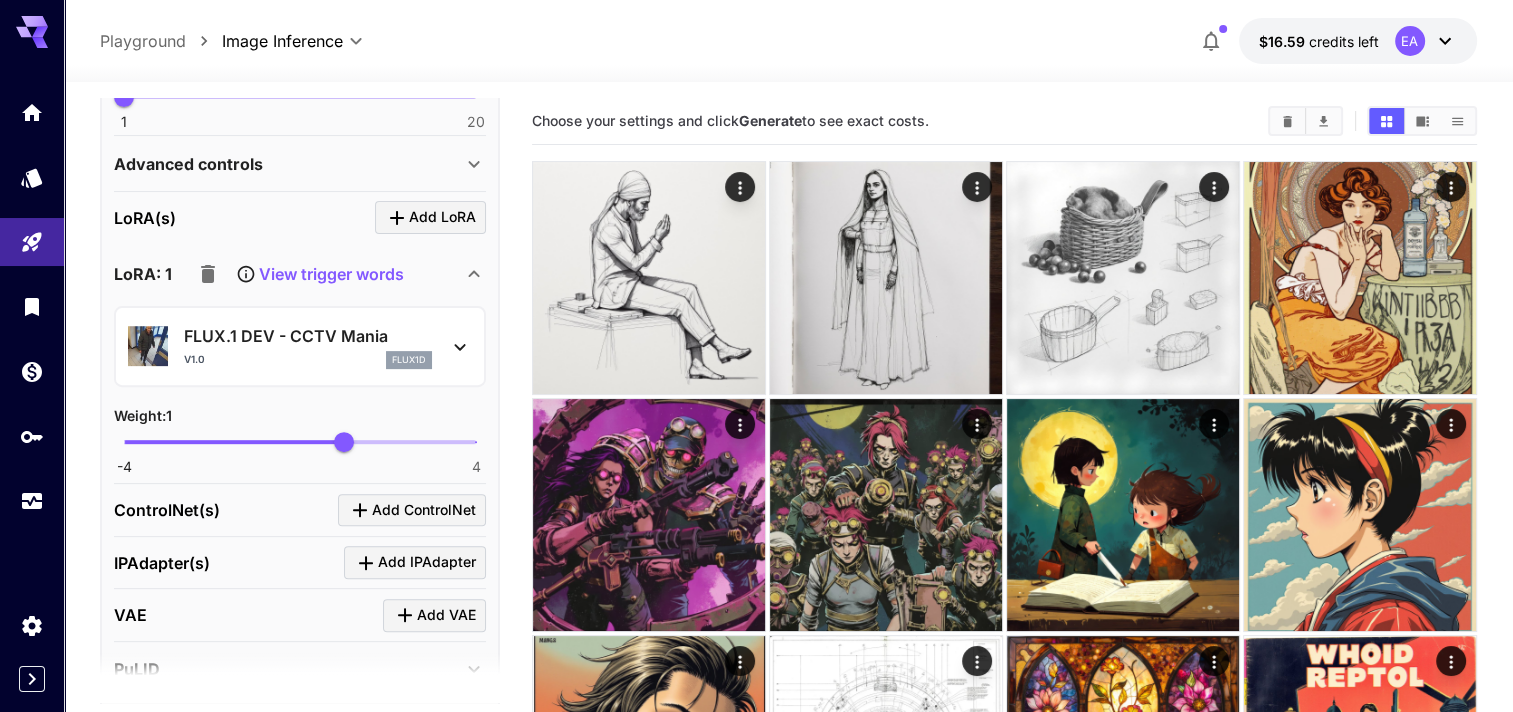 click on "View trigger words" at bounding box center (331, 274) 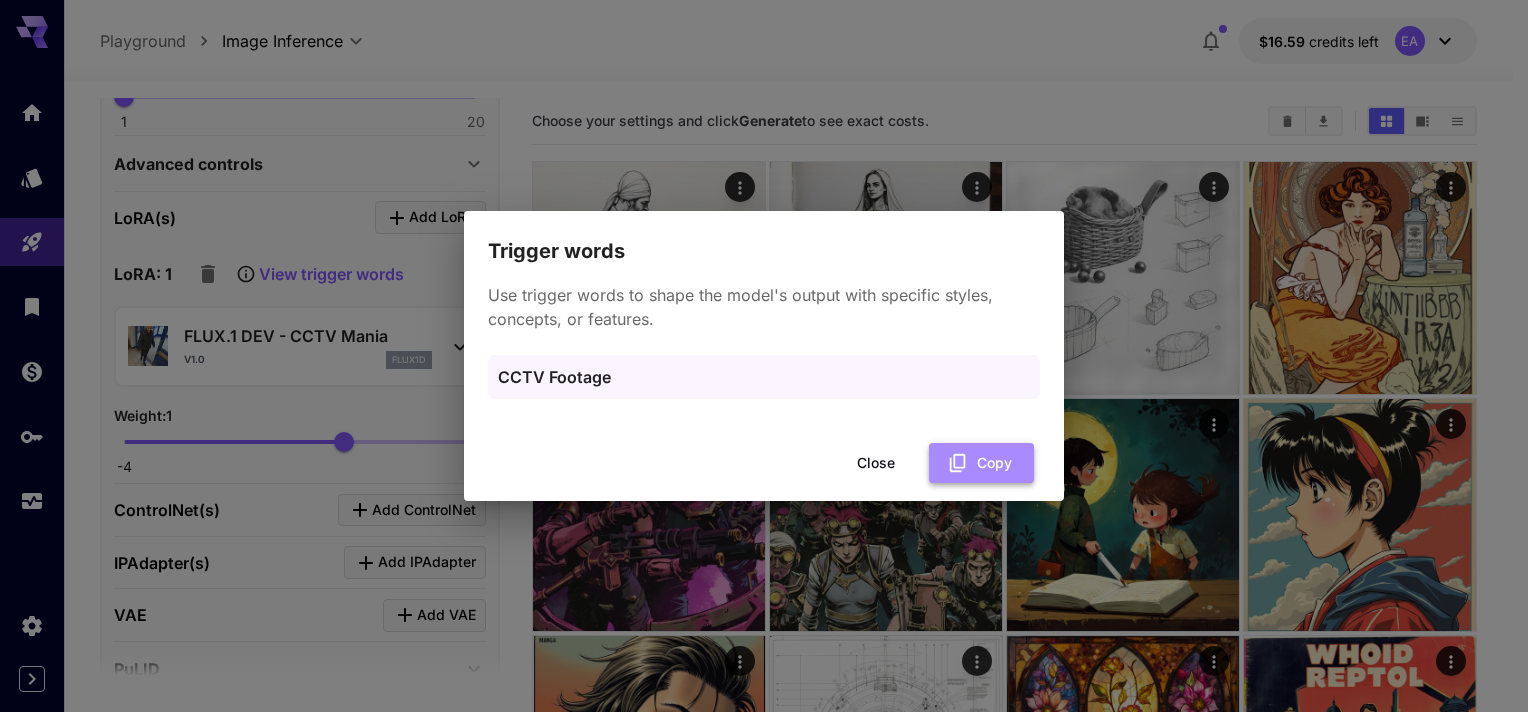 click on "Copy" at bounding box center (981, 463) 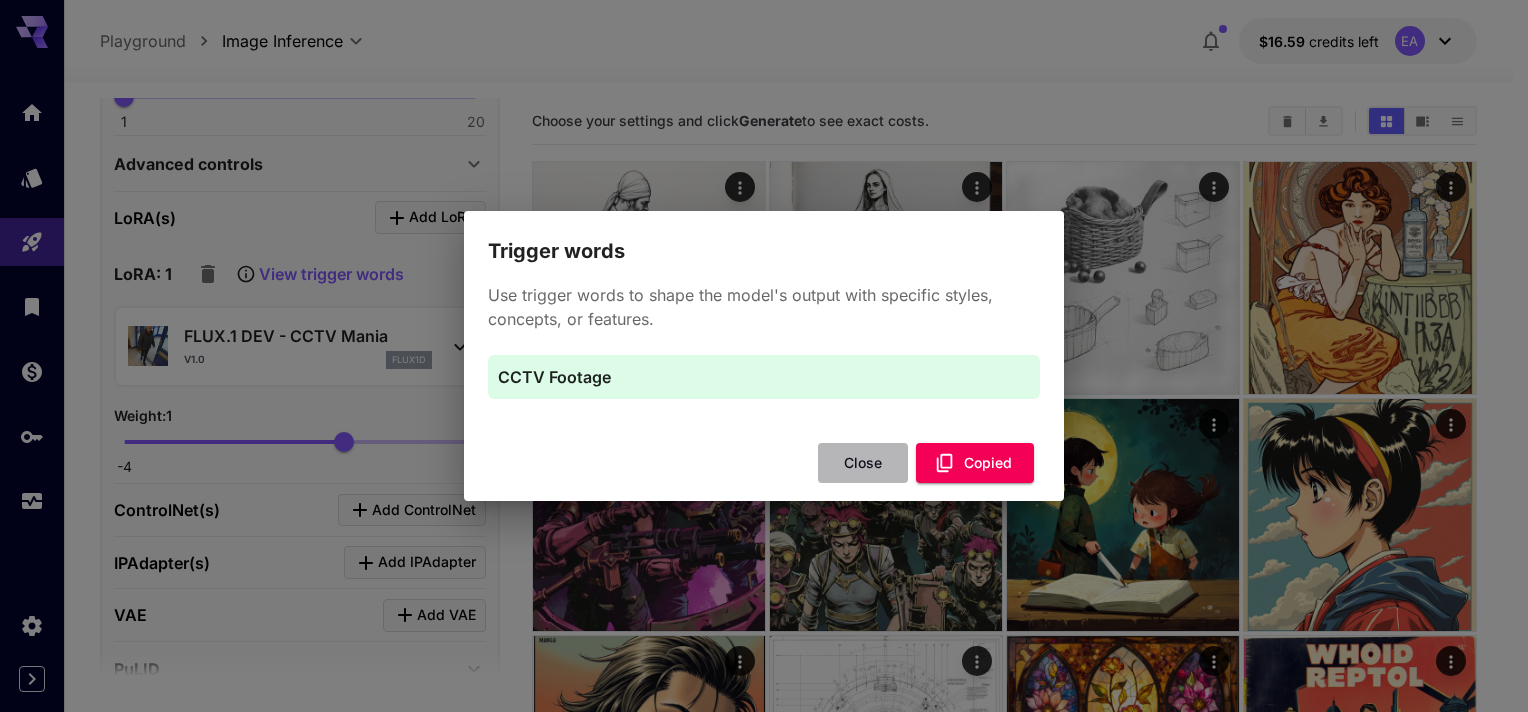 click on "Close" at bounding box center [863, 463] 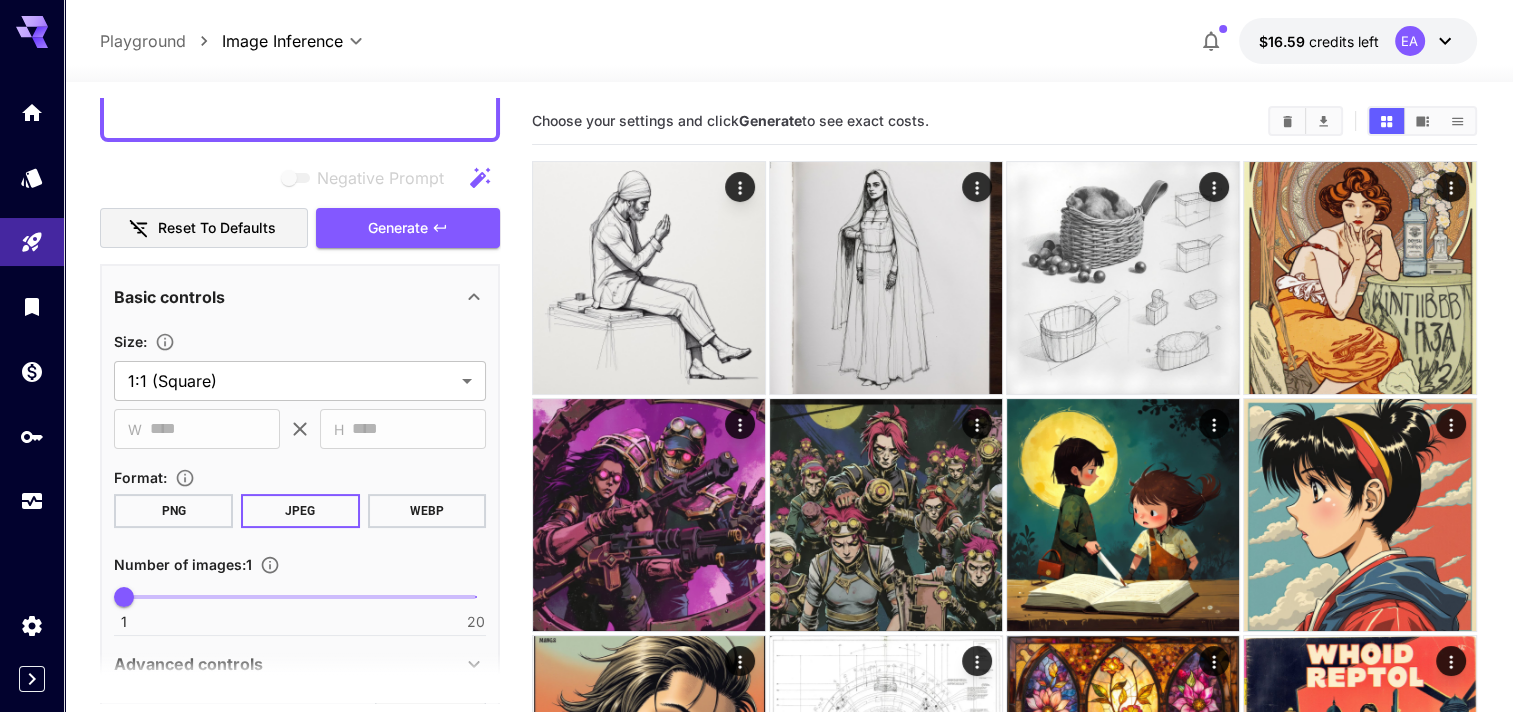 scroll, scrollTop: 0, scrollLeft: 0, axis: both 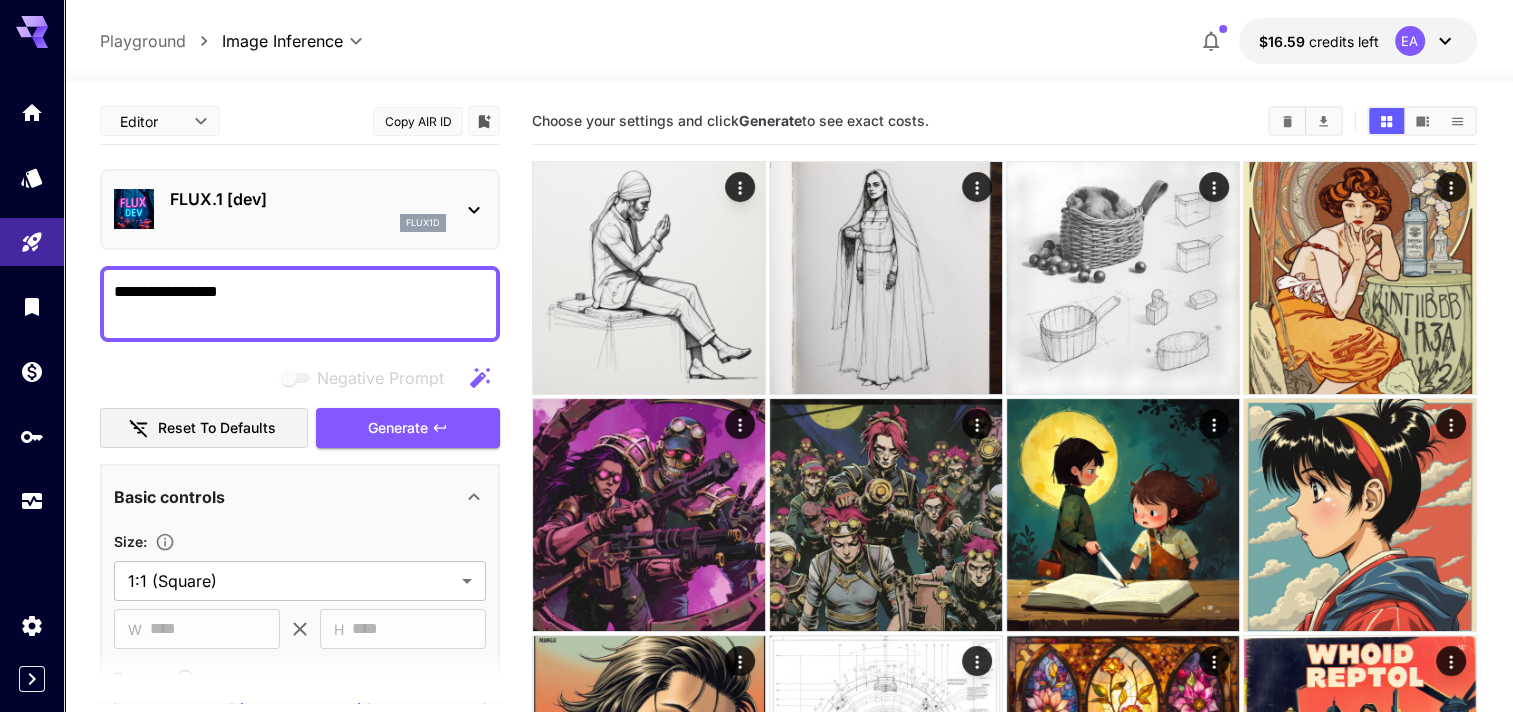 drag, startPoint x: 278, startPoint y: 284, endPoint x: -4, endPoint y: 297, distance: 282.2995 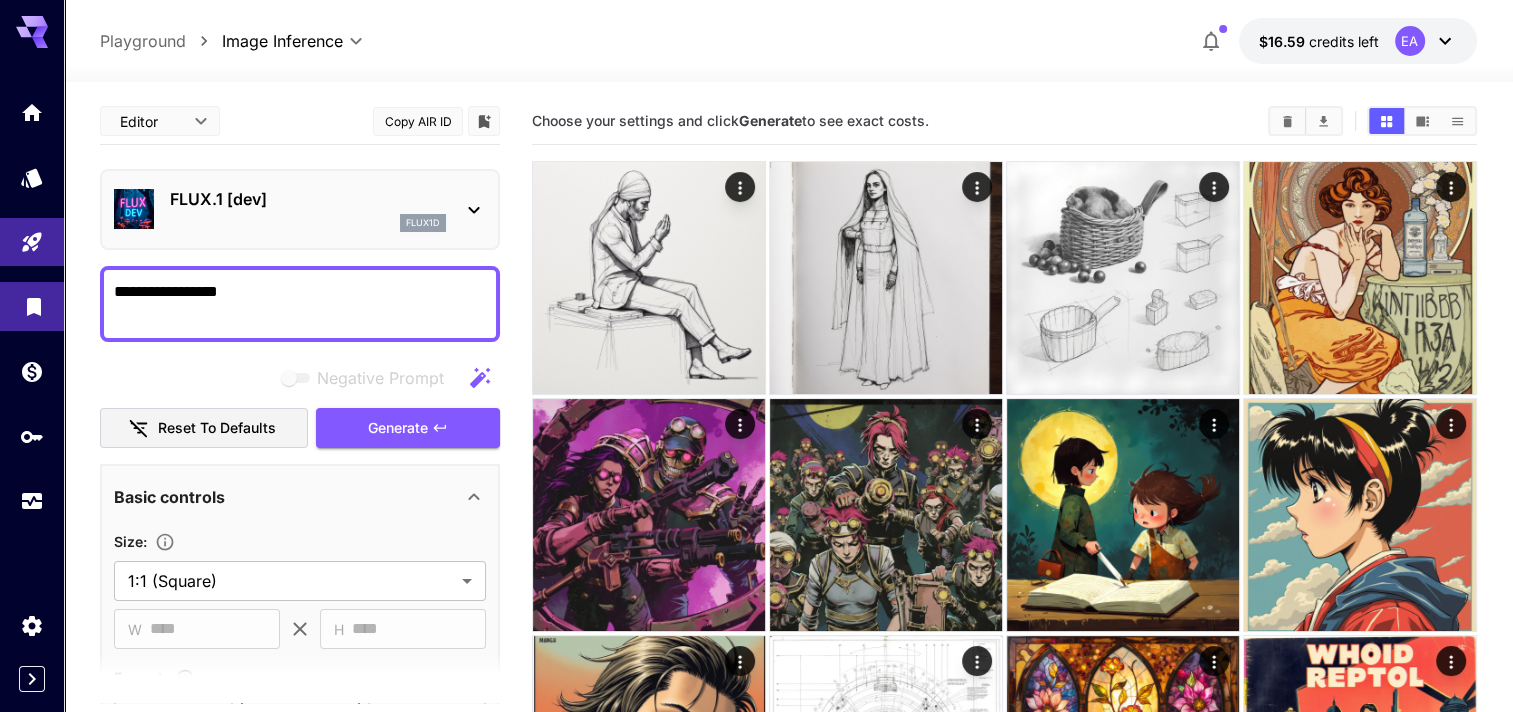 paste 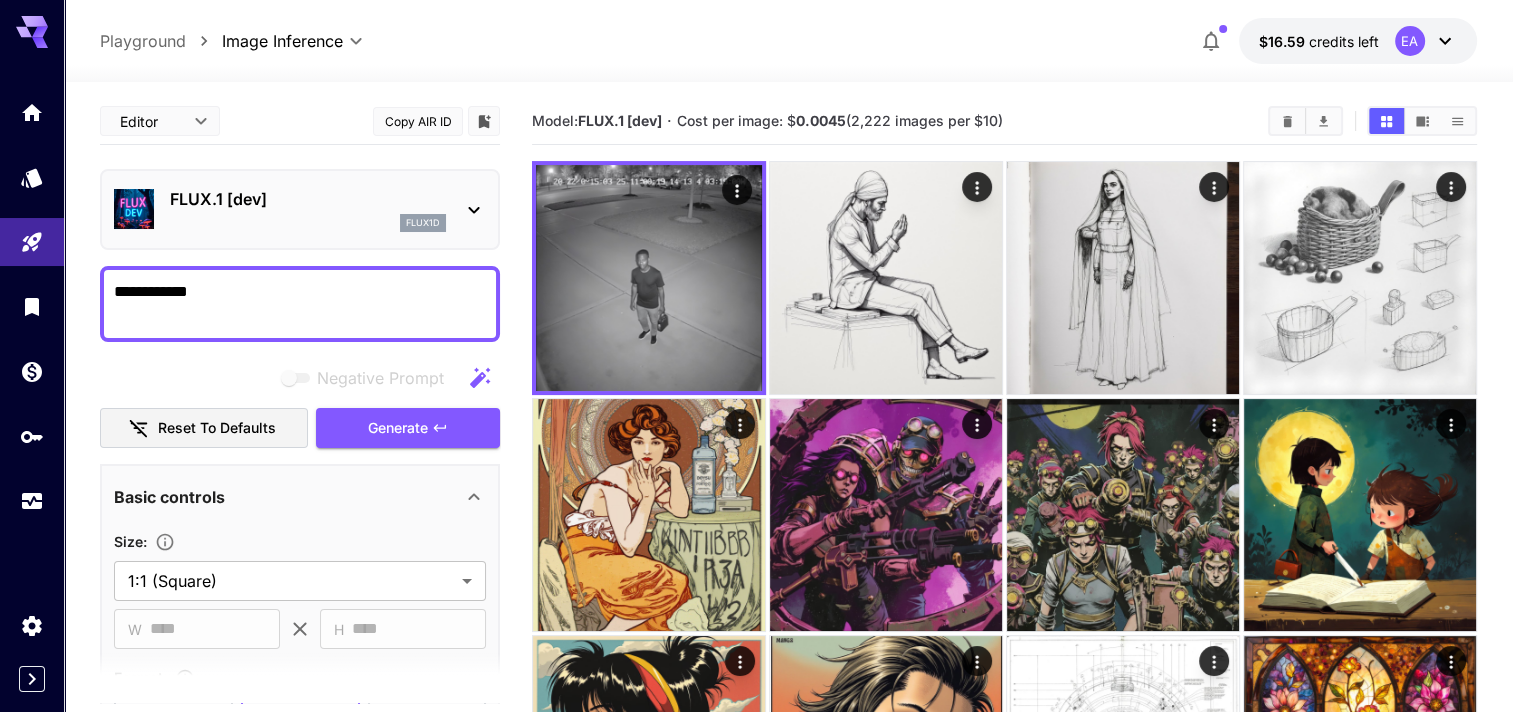 type on "**********" 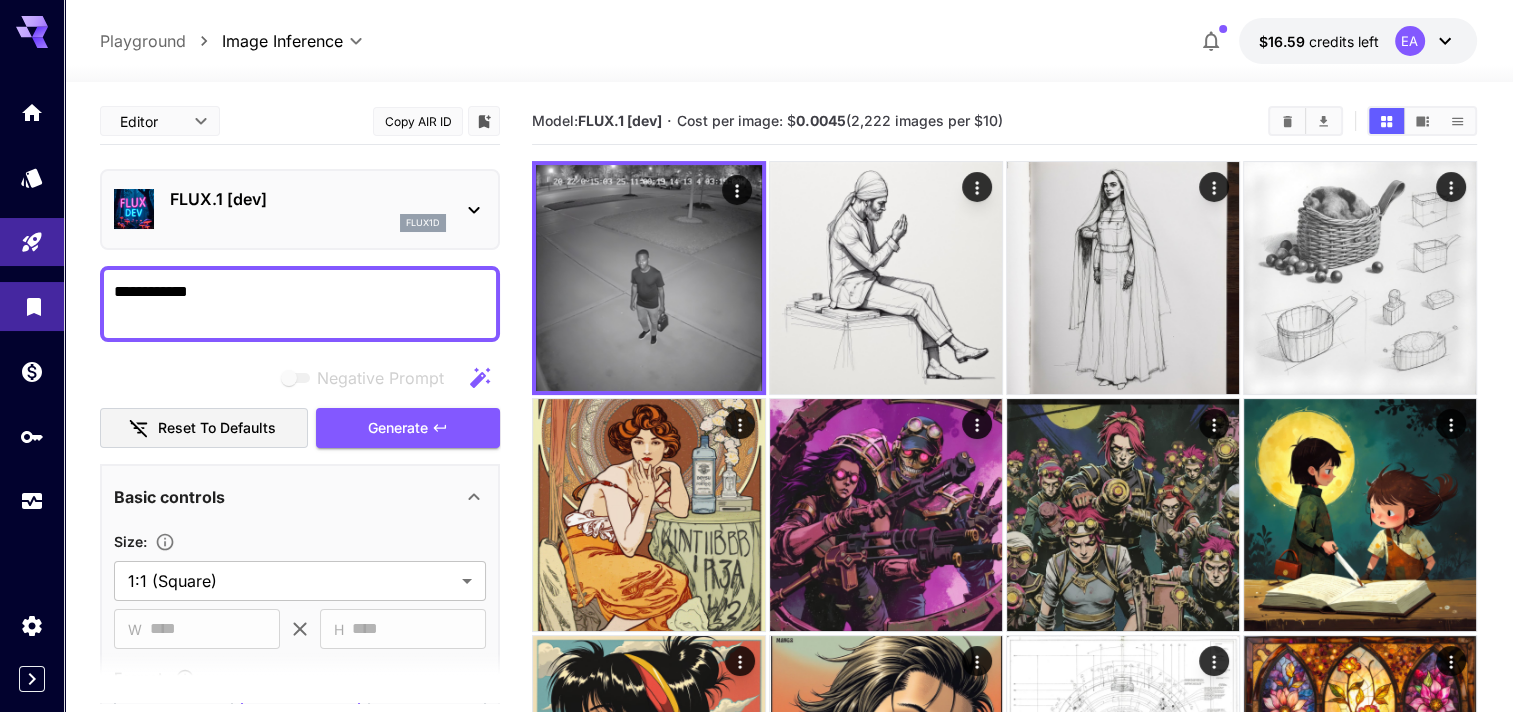 scroll, scrollTop: 300, scrollLeft: 0, axis: vertical 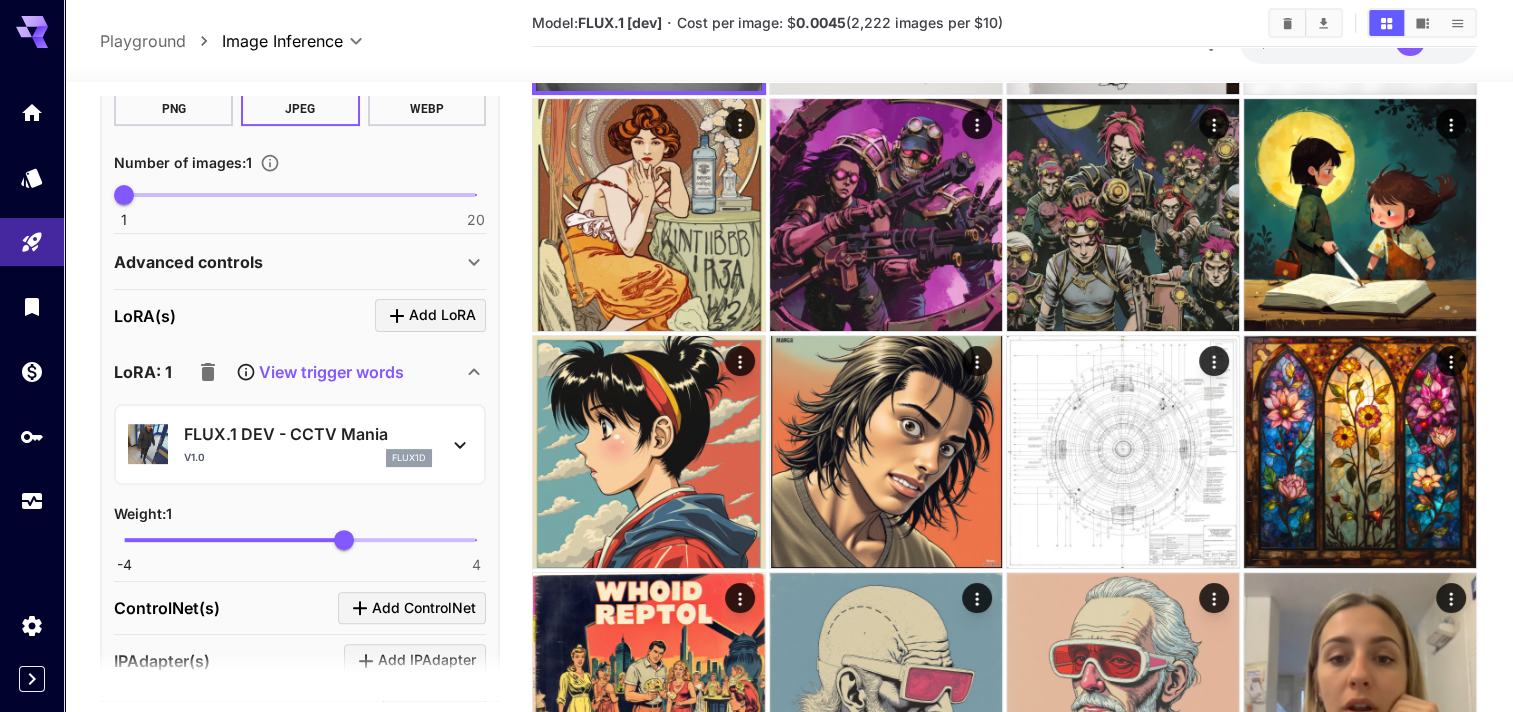 click on "View trigger words" at bounding box center (331, 372) 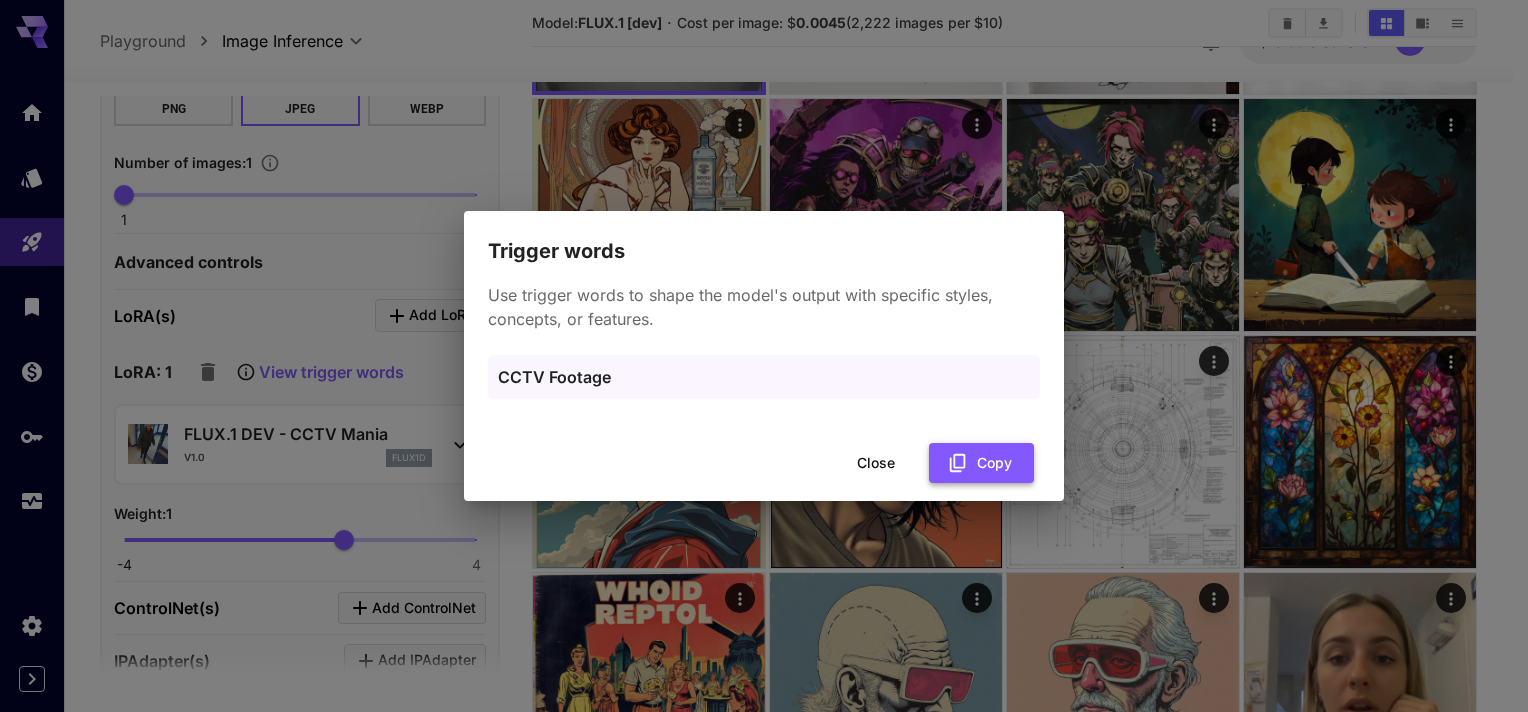 click on "Copy" at bounding box center [981, 463] 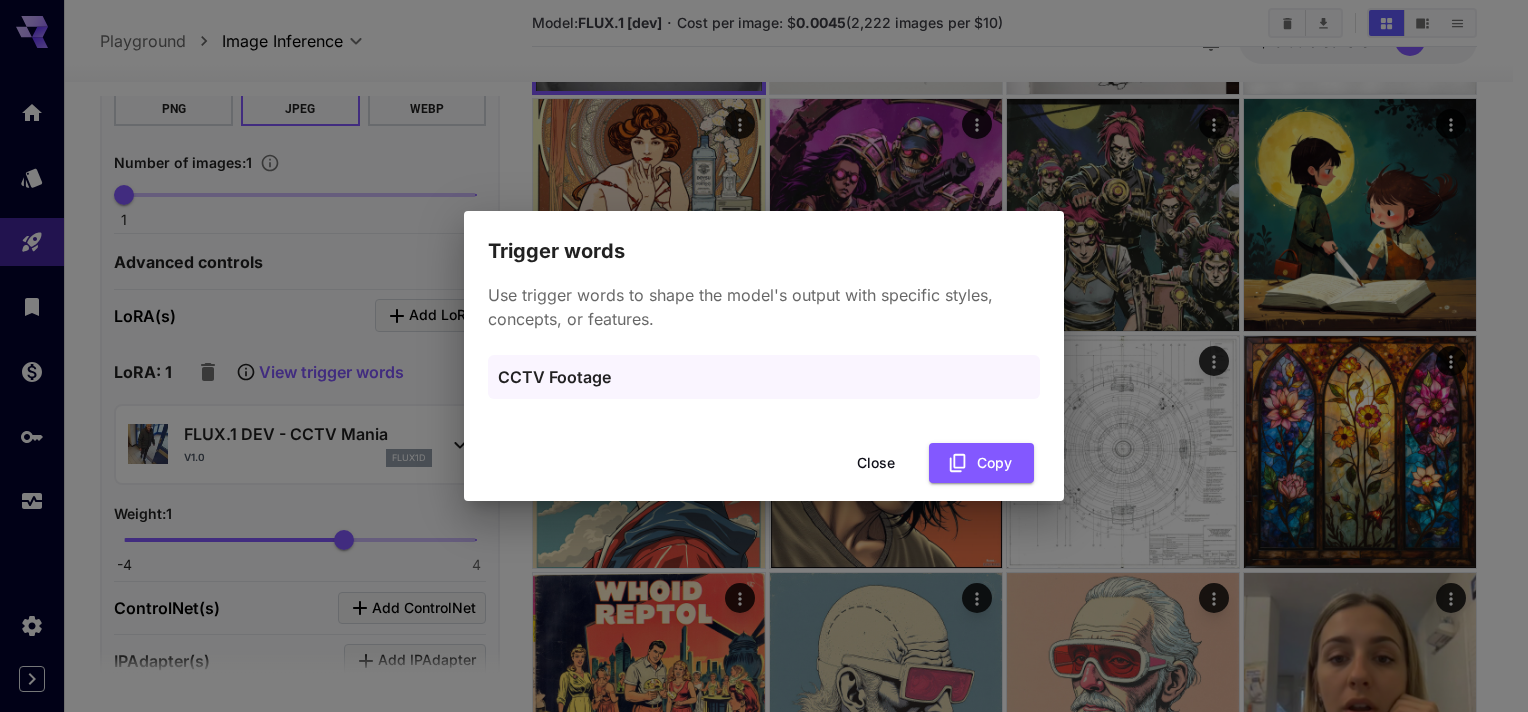 click on "Close Copy" at bounding box center (764, 463) 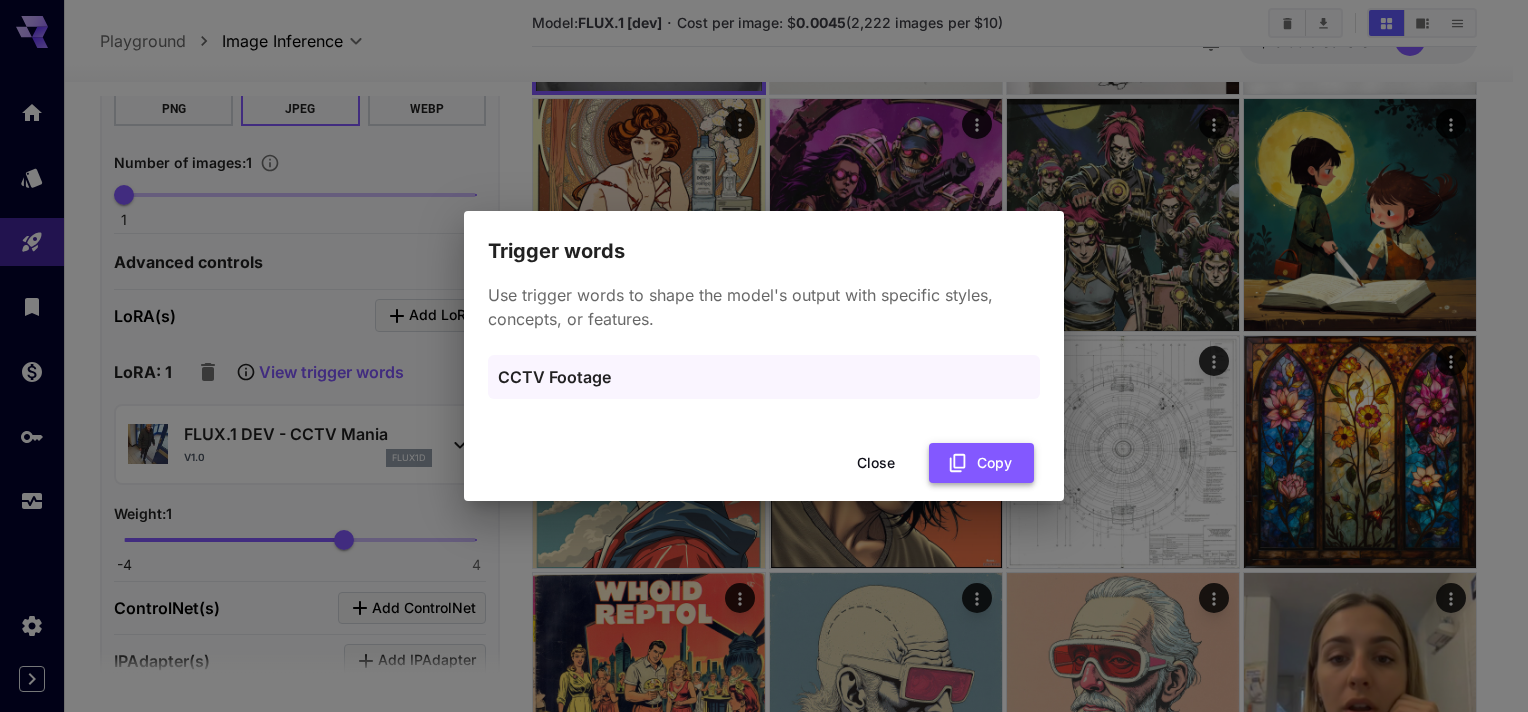 click on "Copy" at bounding box center [981, 463] 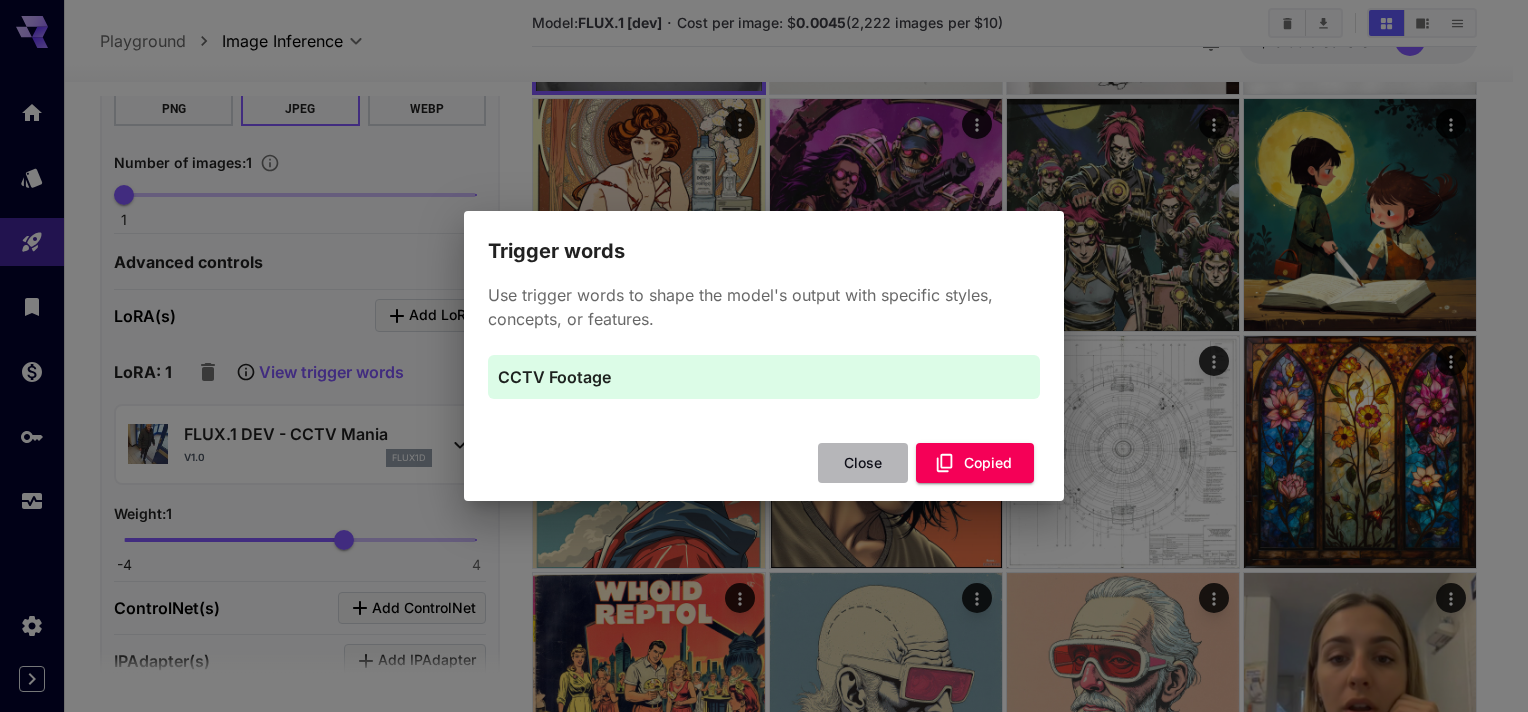 click on "Close" at bounding box center (863, 463) 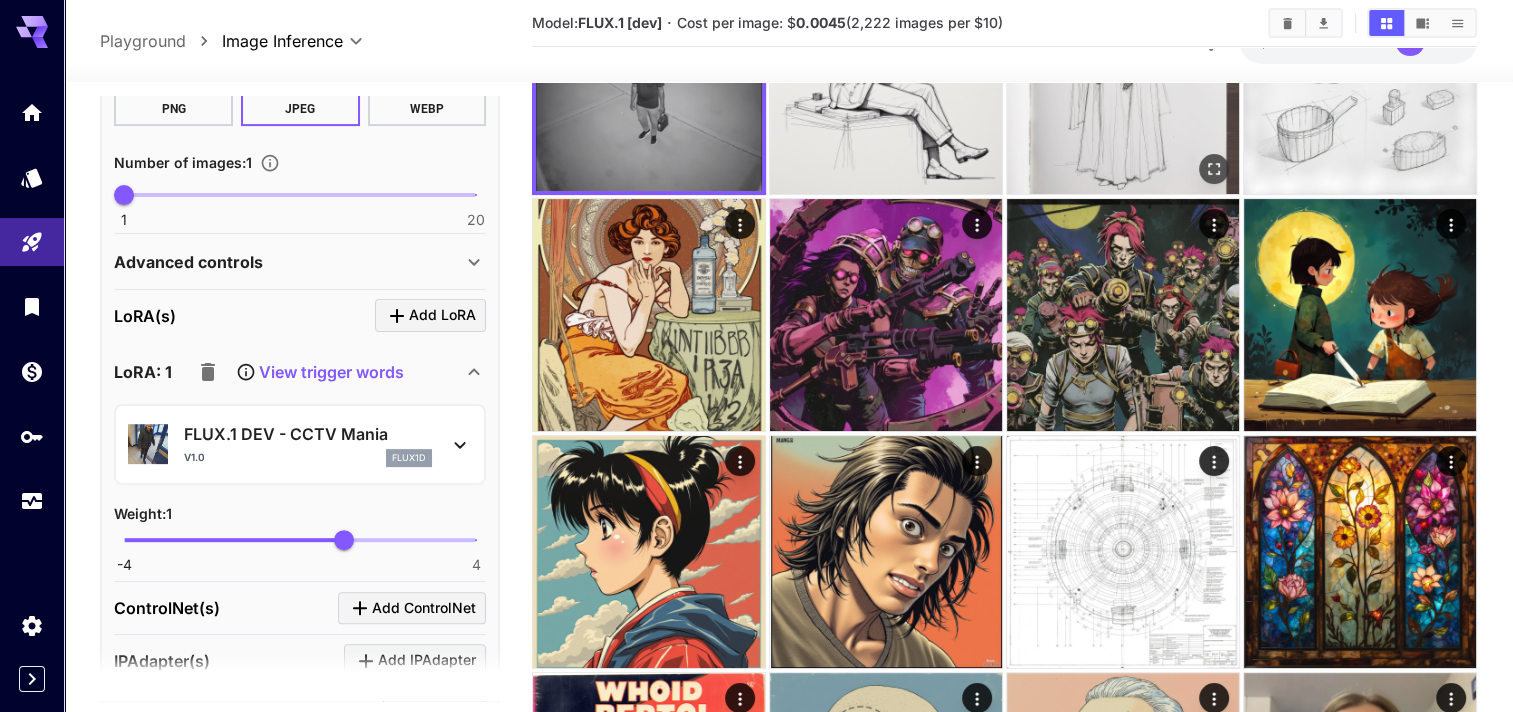 scroll, scrollTop: 100, scrollLeft: 0, axis: vertical 